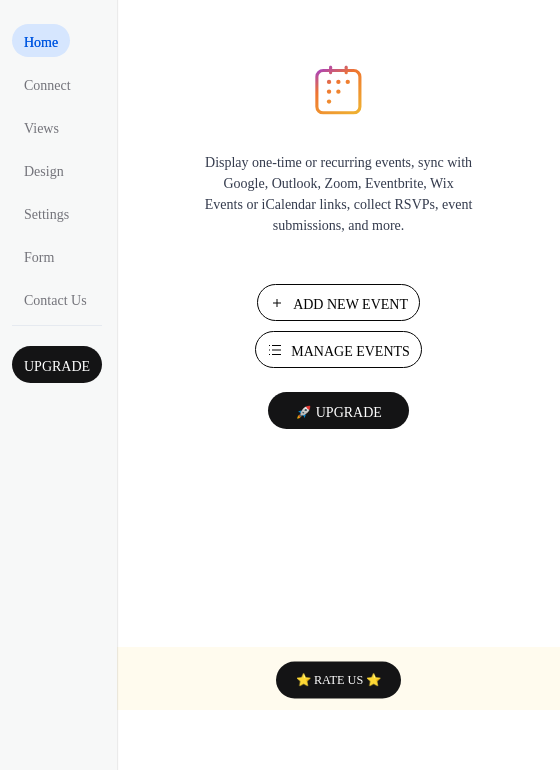 scroll, scrollTop: 0, scrollLeft: 0, axis: both 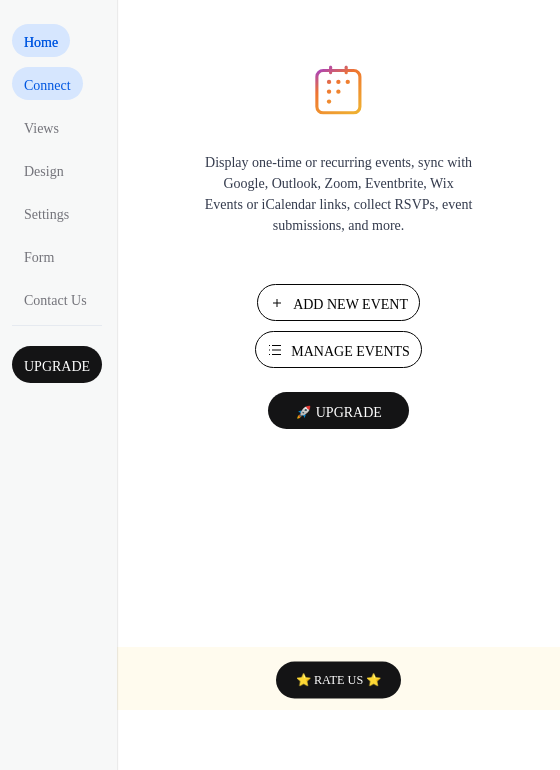 click on "Connect" at bounding box center [47, 85] 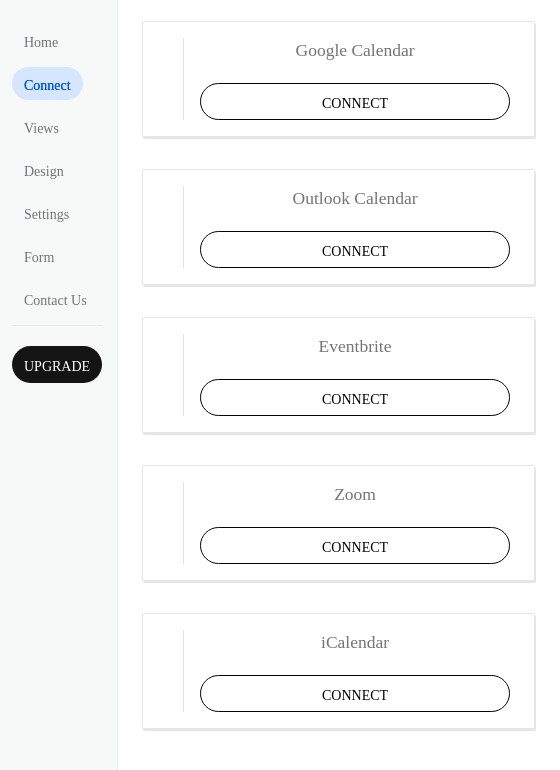 scroll, scrollTop: 419, scrollLeft: 0, axis: vertical 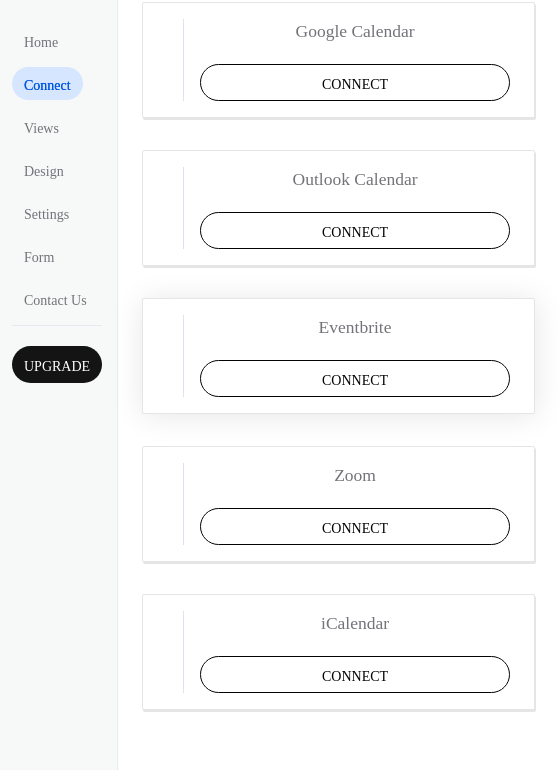 click on "Connect" at bounding box center (355, 378) 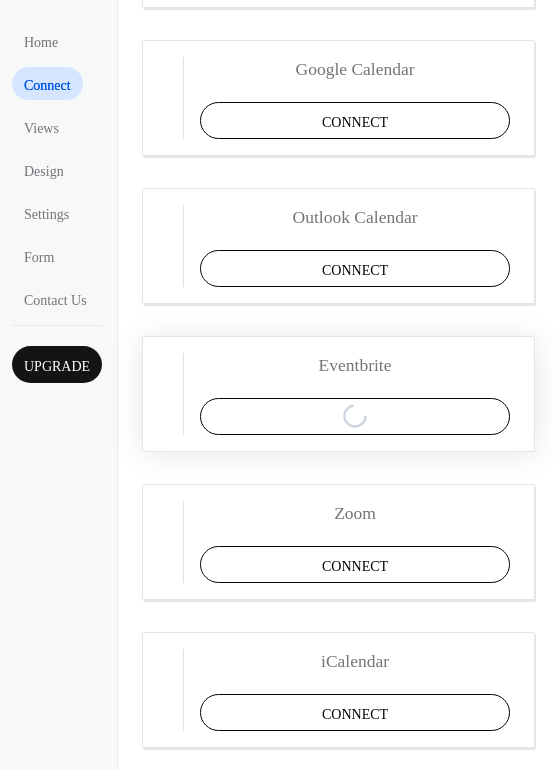 scroll, scrollTop: 380, scrollLeft: 0, axis: vertical 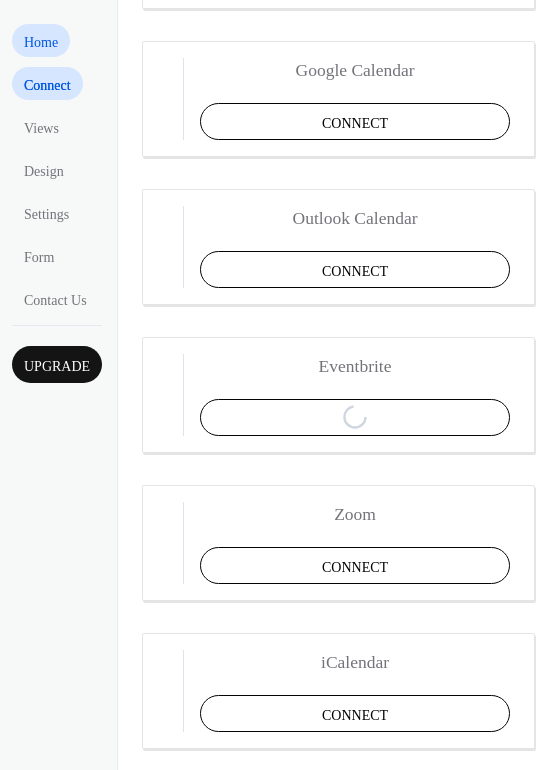 click on "Home" at bounding box center [41, 42] 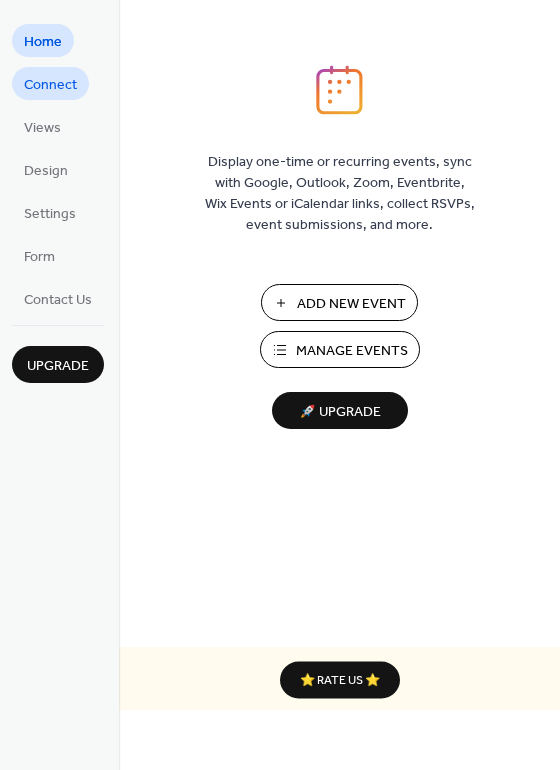 click on "Connect" at bounding box center [50, 85] 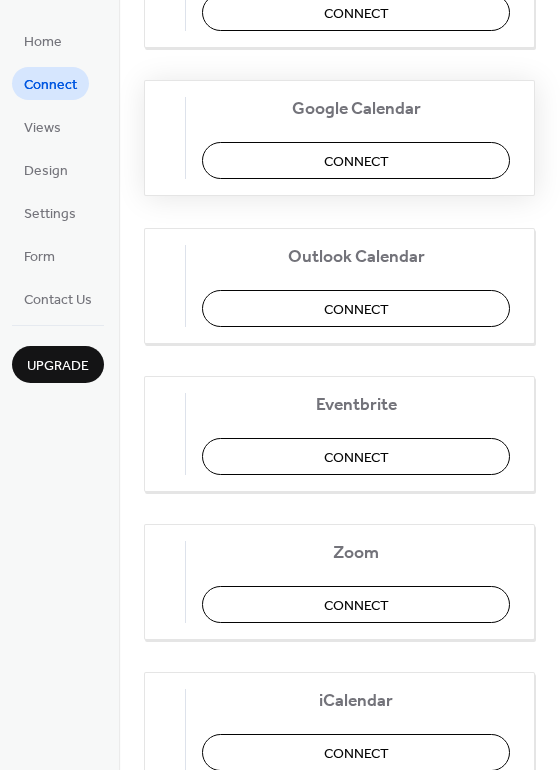 scroll, scrollTop: 357, scrollLeft: 0, axis: vertical 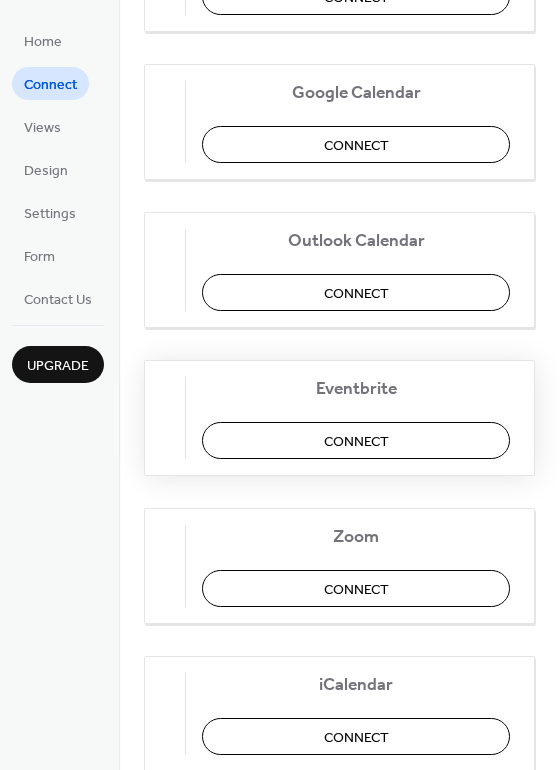 click on "Connect" at bounding box center [356, 440] 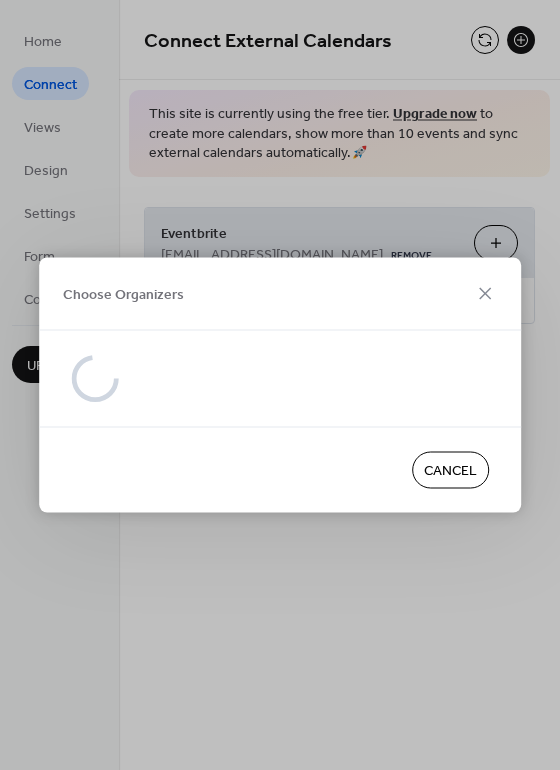 scroll, scrollTop: 0, scrollLeft: 0, axis: both 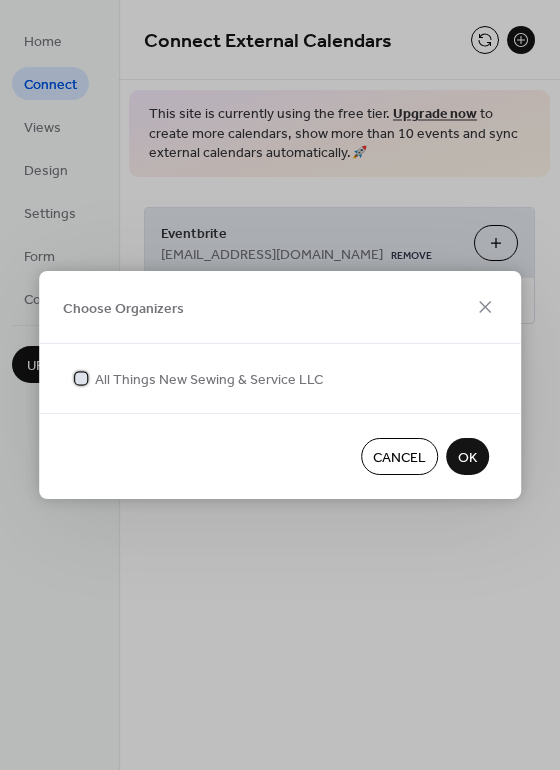click at bounding box center [81, 378] 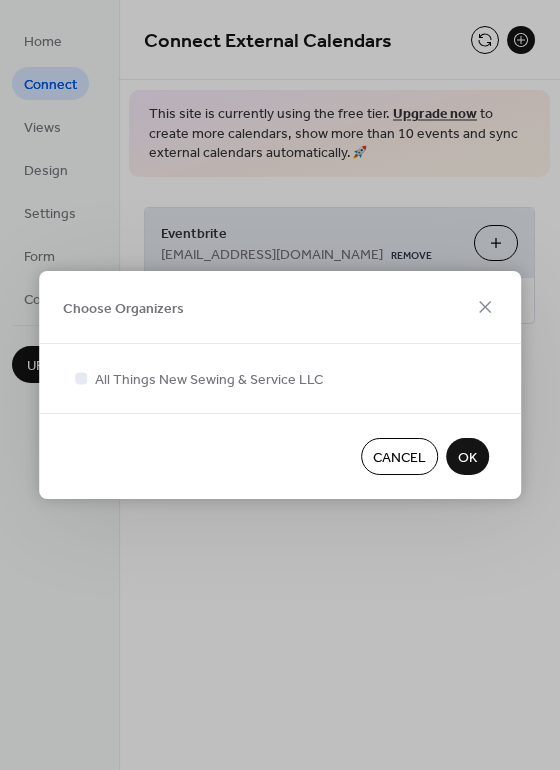 click on "OK" at bounding box center [467, 458] 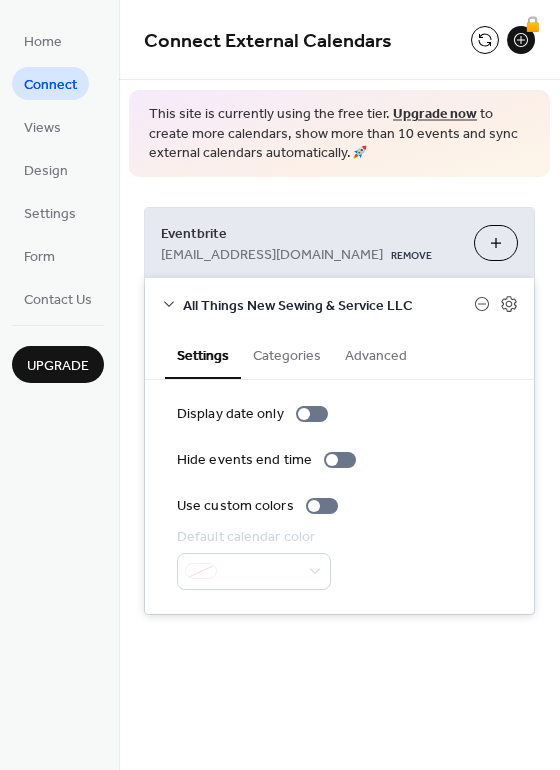 click on "Categories" at bounding box center (287, 354) 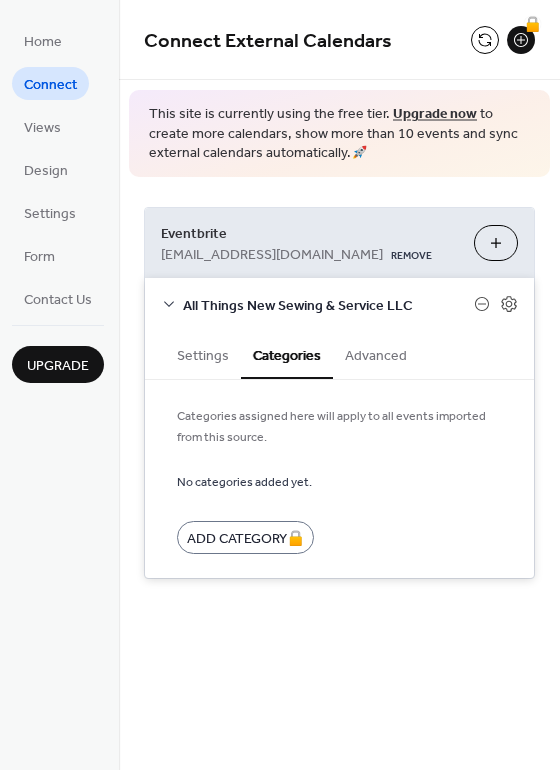 click on "Advanced" at bounding box center [376, 354] 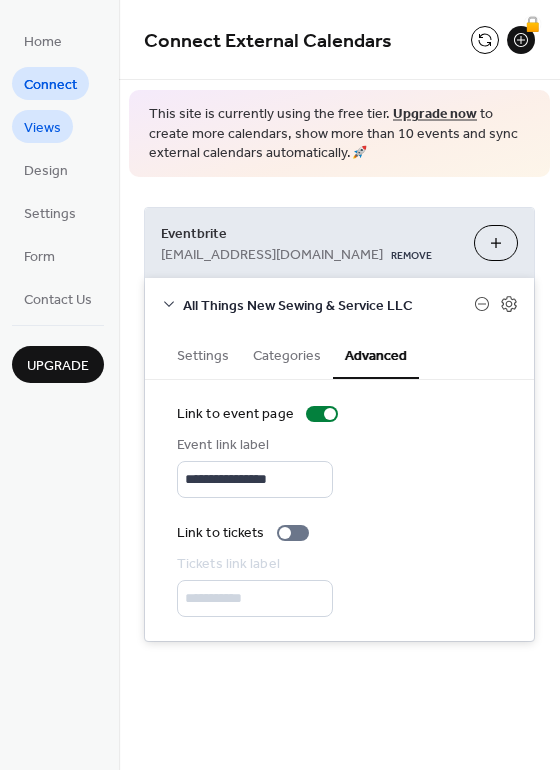 click on "Views" at bounding box center [42, 128] 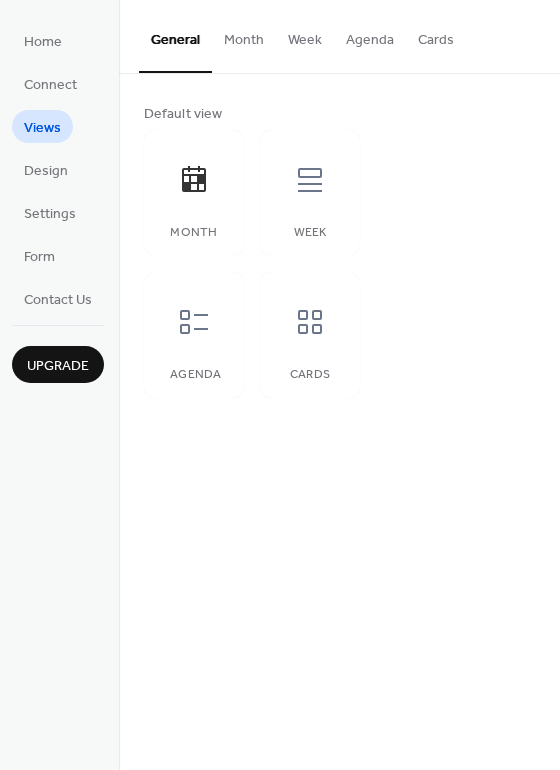 click on "Month" at bounding box center (244, 35) 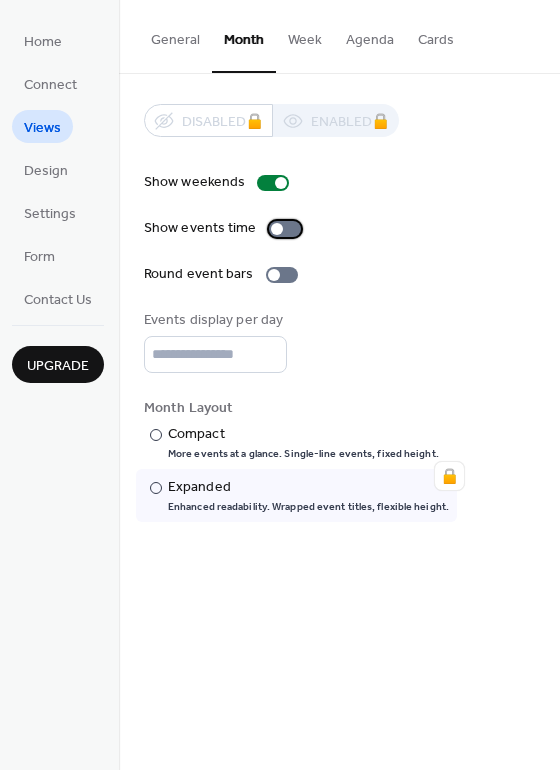 click at bounding box center [277, 229] 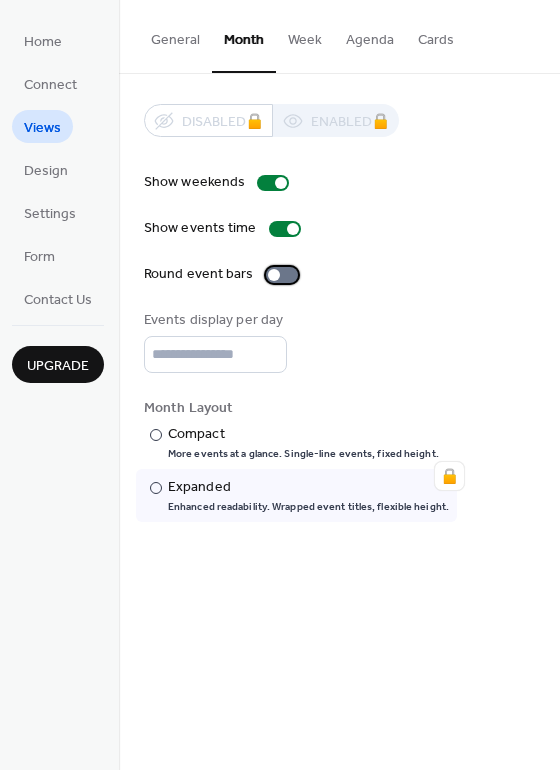 click at bounding box center [282, 275] 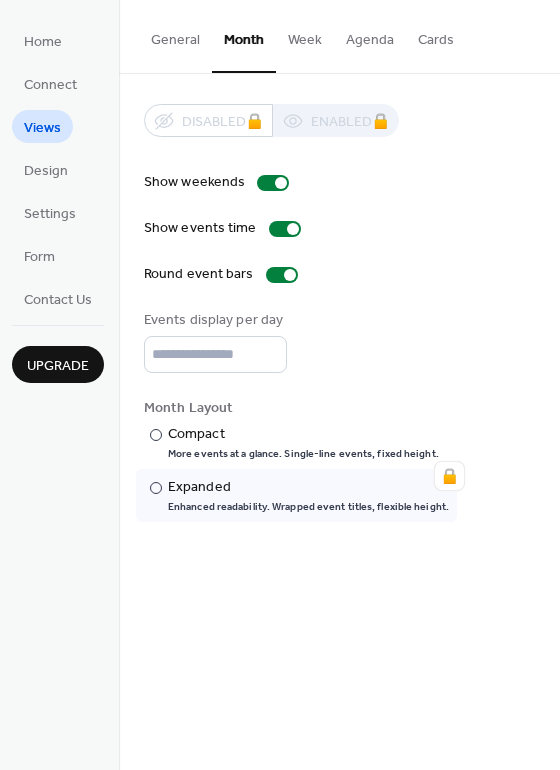 click on "Cards" at bounding box center (436, 35) 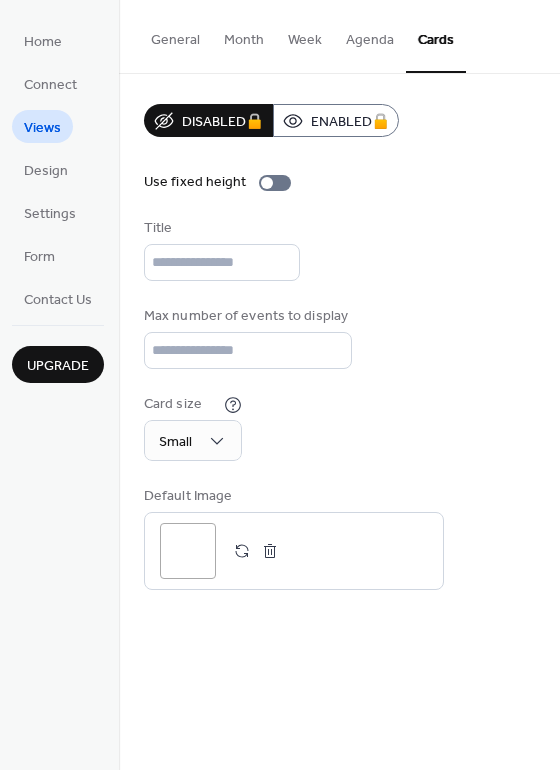 click on "Month" at bounding box center [244, 35] 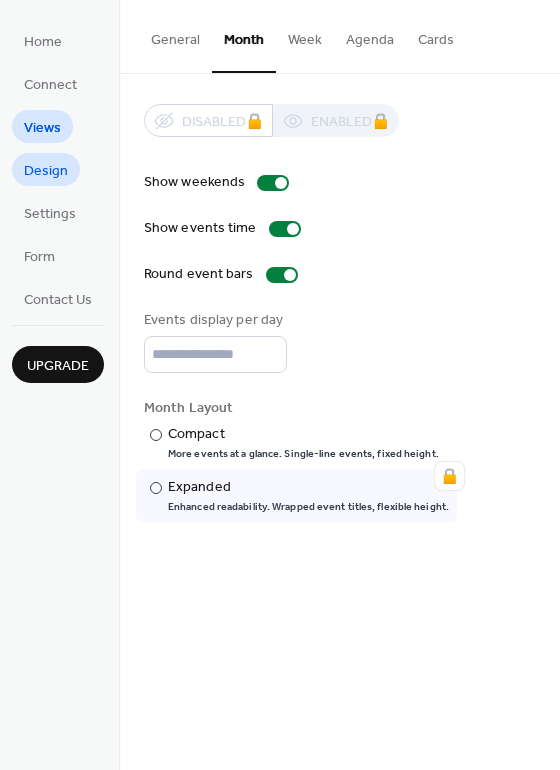 click on "Design" at bounding box center [46, 169] 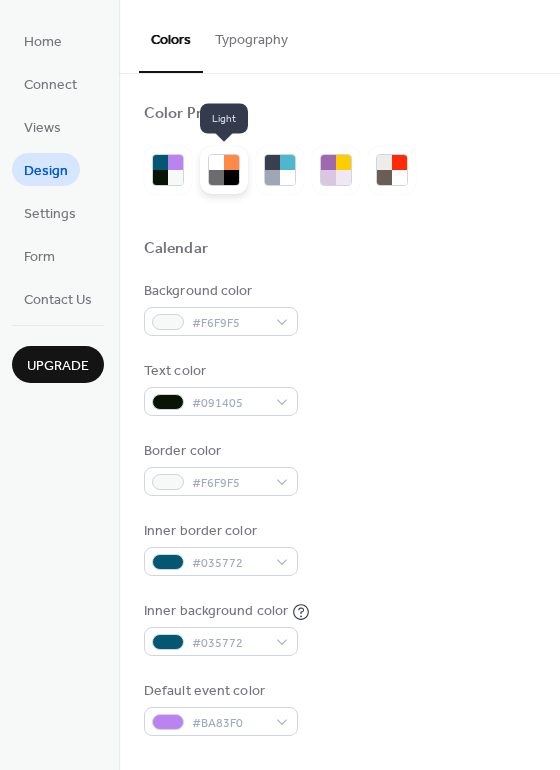 click at bounding box center [216, 162] 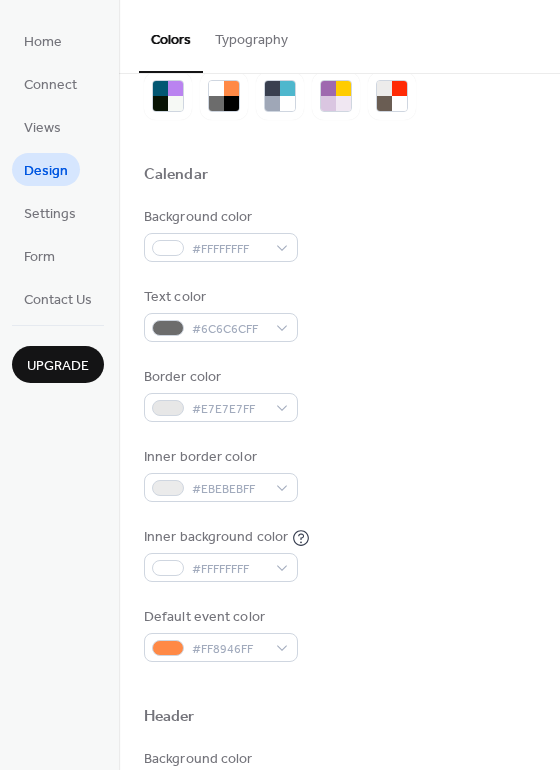 scroll, scrollTop: 0, scrollLeft: 0, axis: both 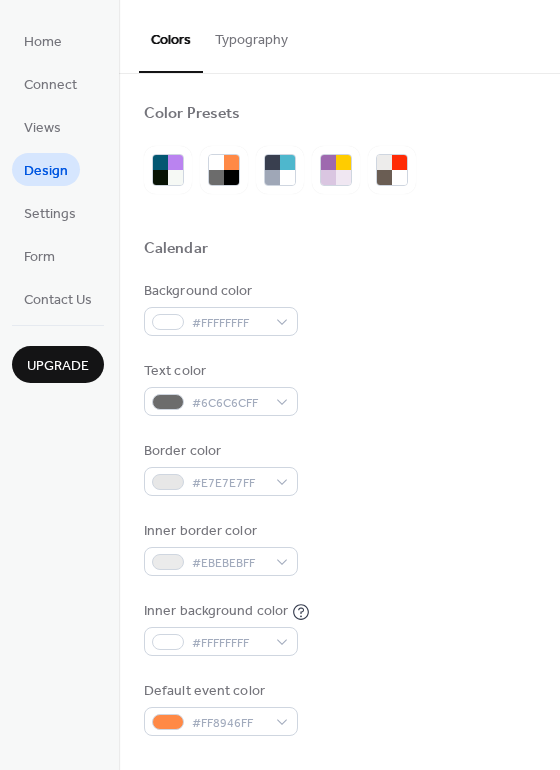 click on "Typography" at bounding box center [251, 35] 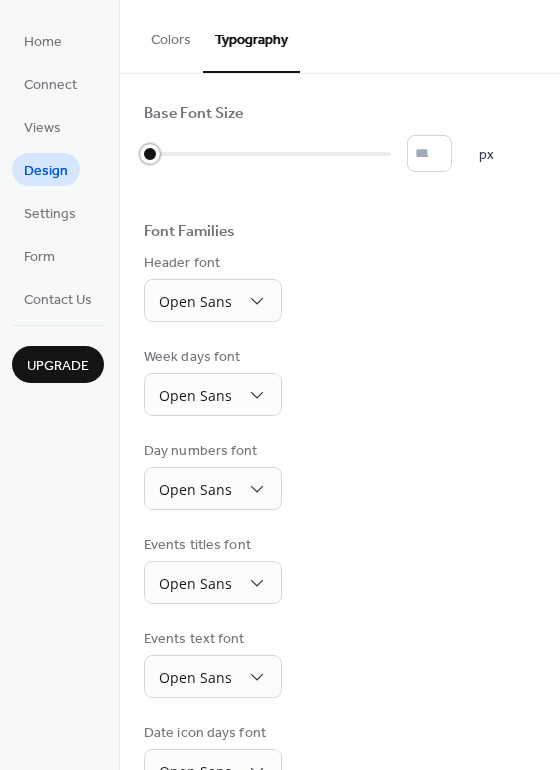 type on "*" 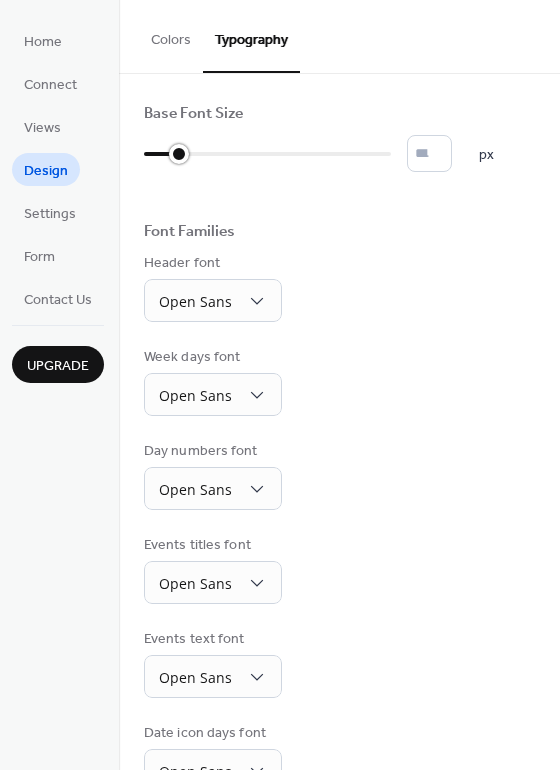 drag, startPoint x: 148, startPoint y: 155, endPoint x: 162, endPoint y: 155, distance: 14 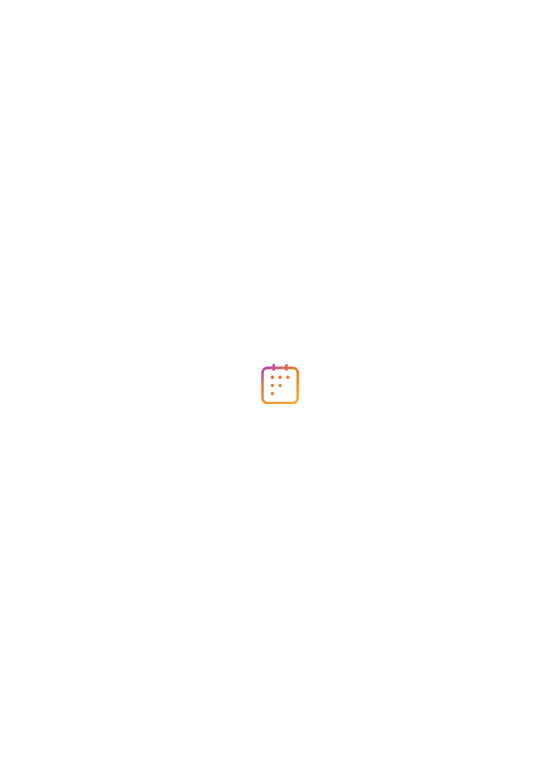 scroll, scrollTop: 0, scrollLeft: 0, axis: both 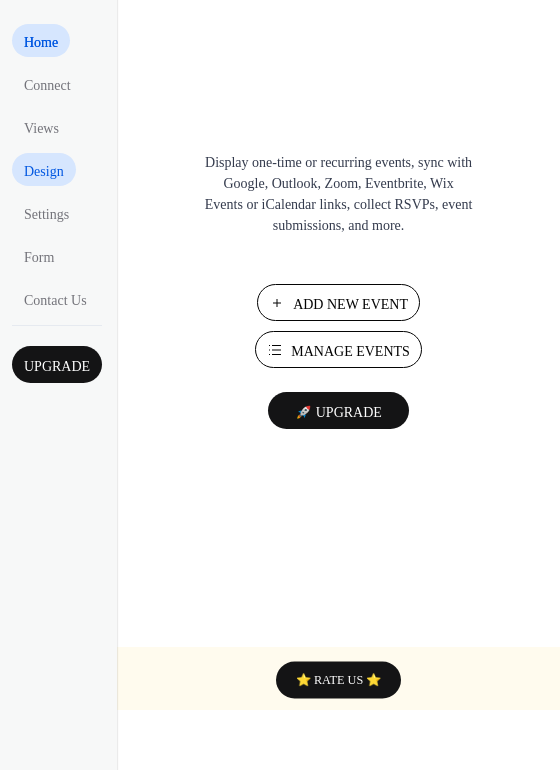 click on "Design" at bounding box center (44, 171) 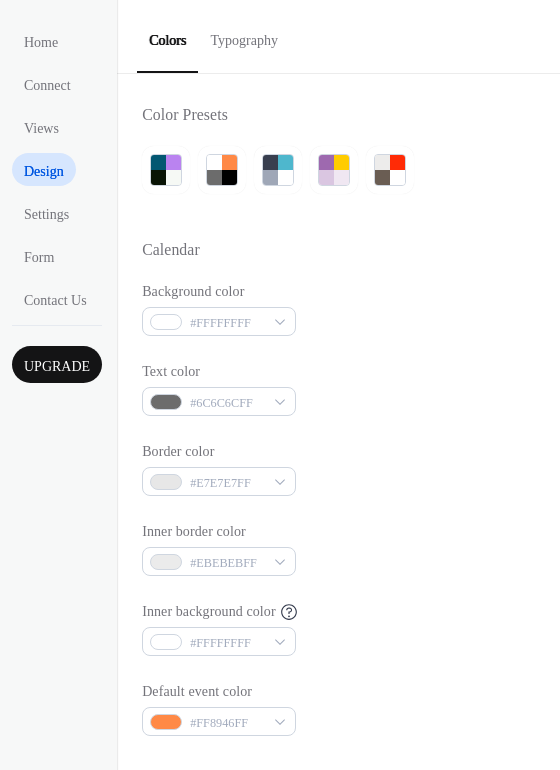 click on "Typography" at bounding box center (243, 35) 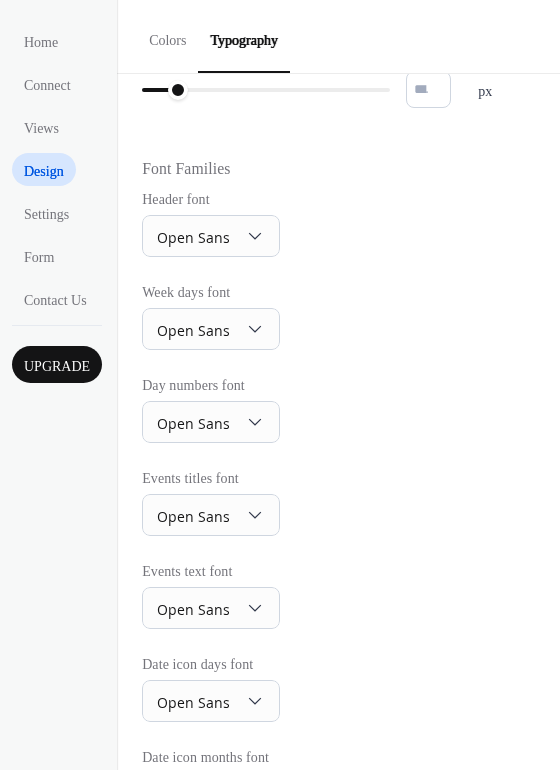 scroll, scrollTop: 63, scrollLeft: 0, axis: vertical 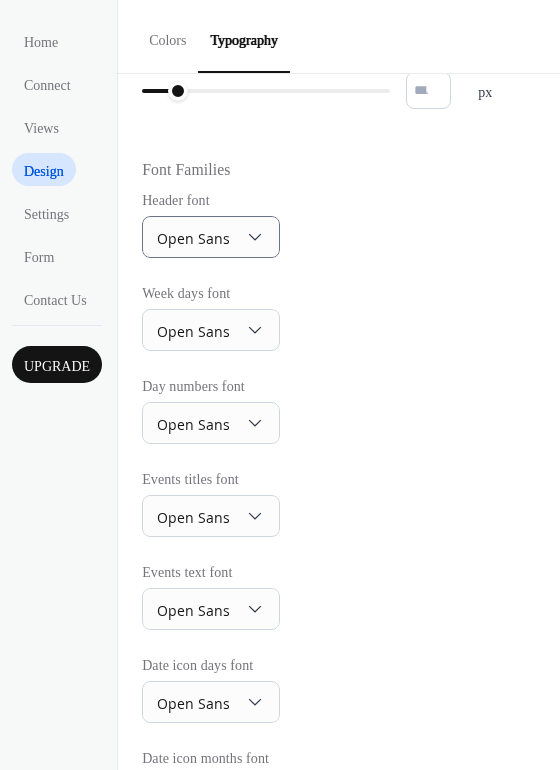 click on "Header font Open Sans" at bounding box center (338, 224) 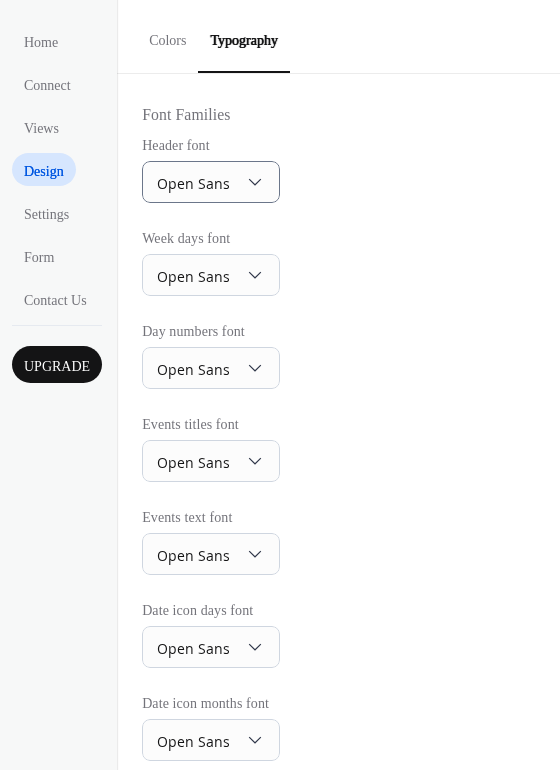 scroll, scrollTop: 115, scrollLeft: 0, axis: vertical 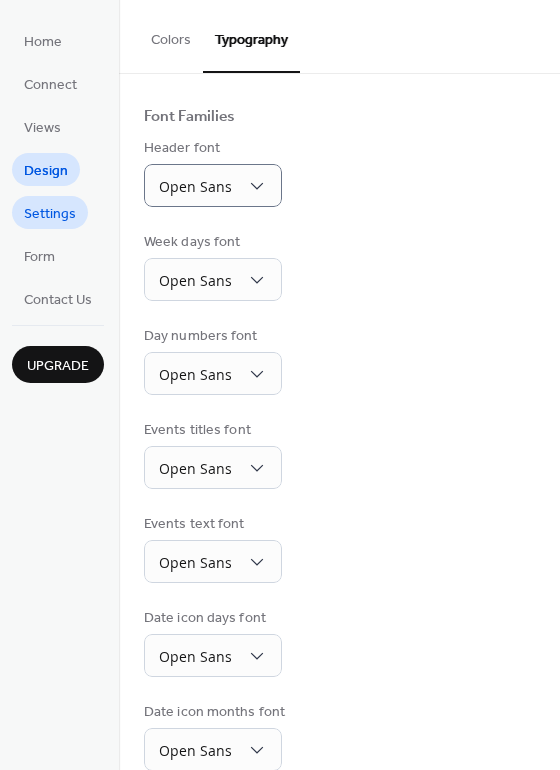 click on "Settings" at bounding box center (50, 214) 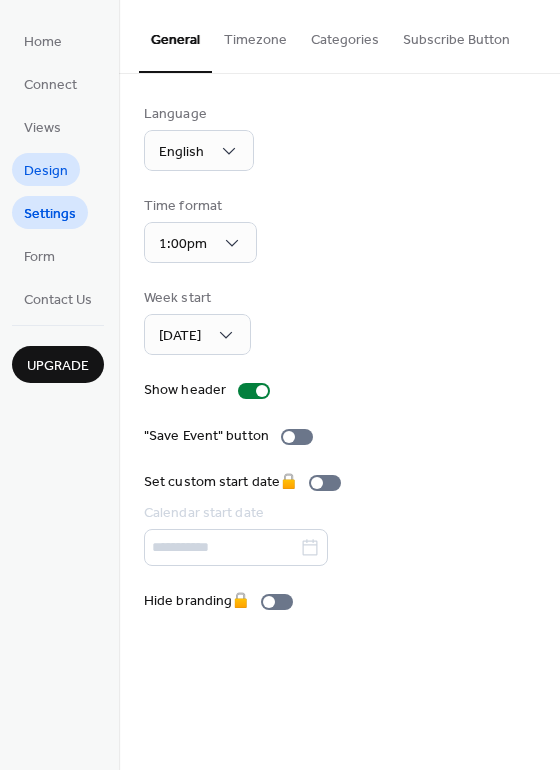 click on "Design" at bounding box center (46, 171) 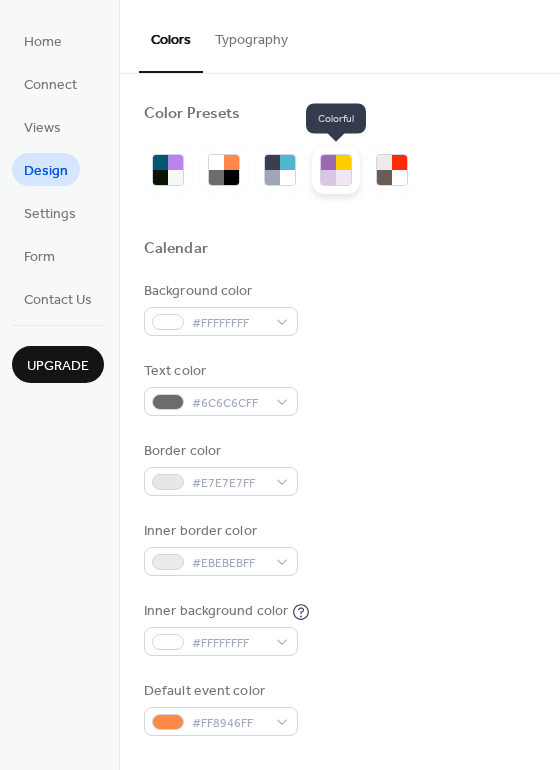 click at bounding box center (343, 177) 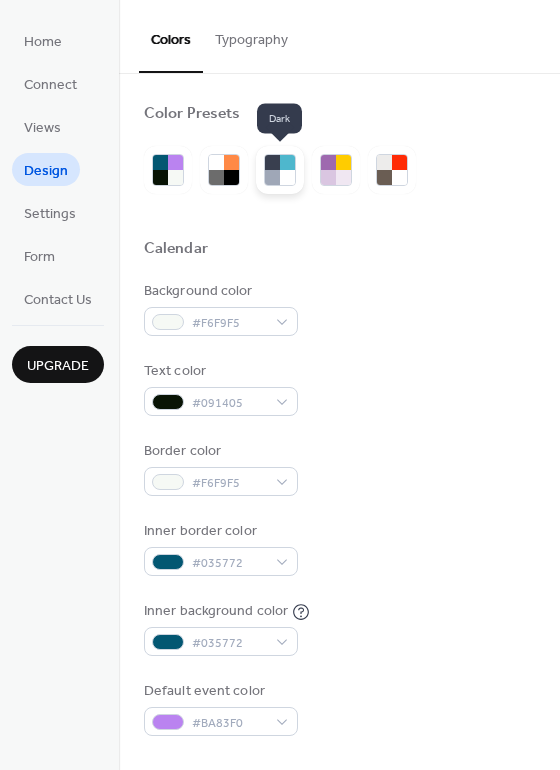 click at bounding box center [272, 177] 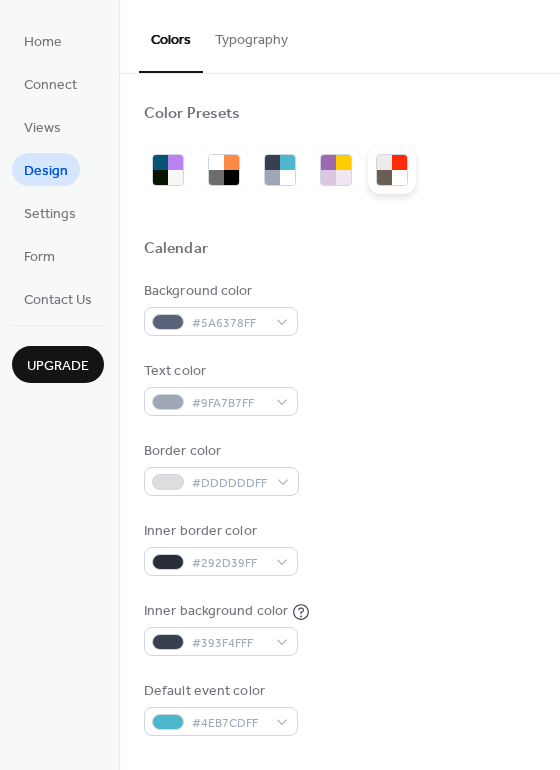 click at bounding box center (392, 170) 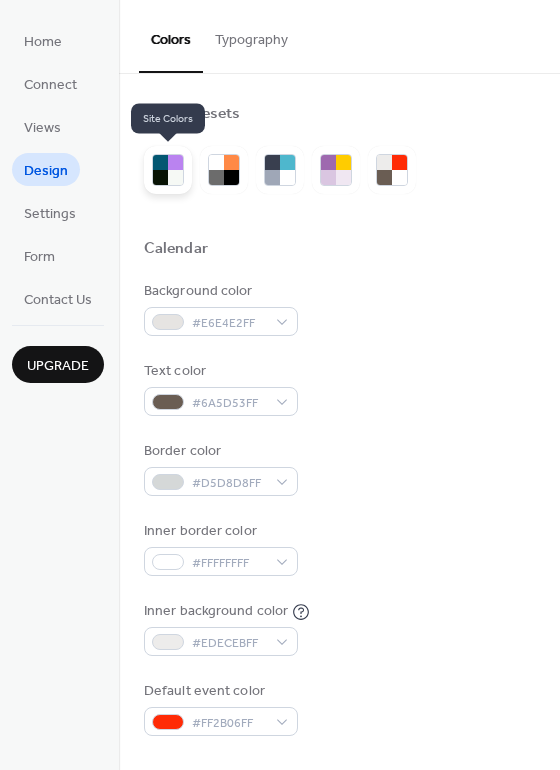 click at bounding box center [175, 162] 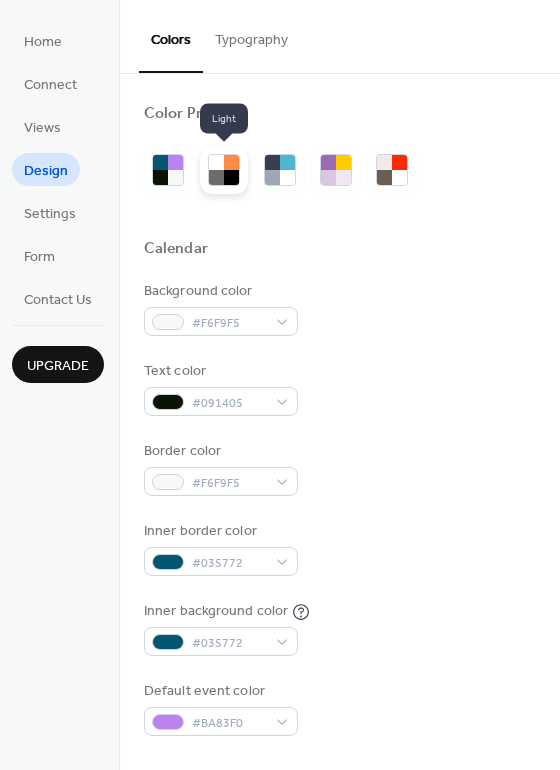 click at bounding box center (216, 162) 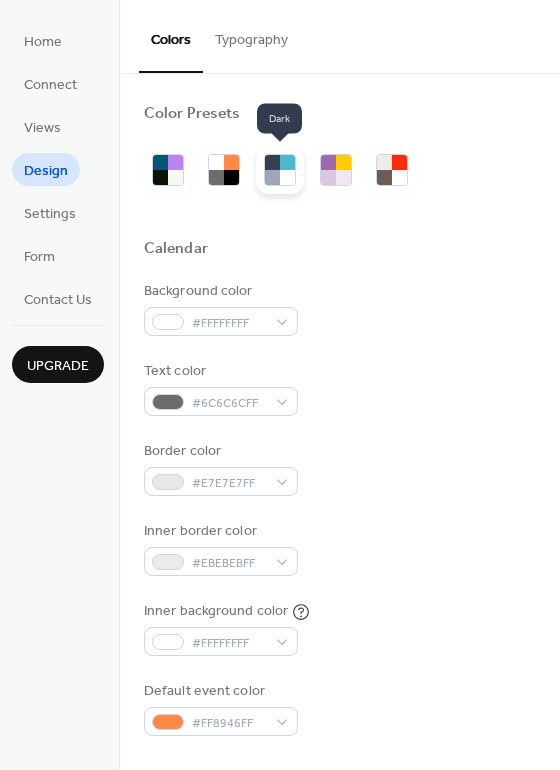 click at bounding box center (287, 177) 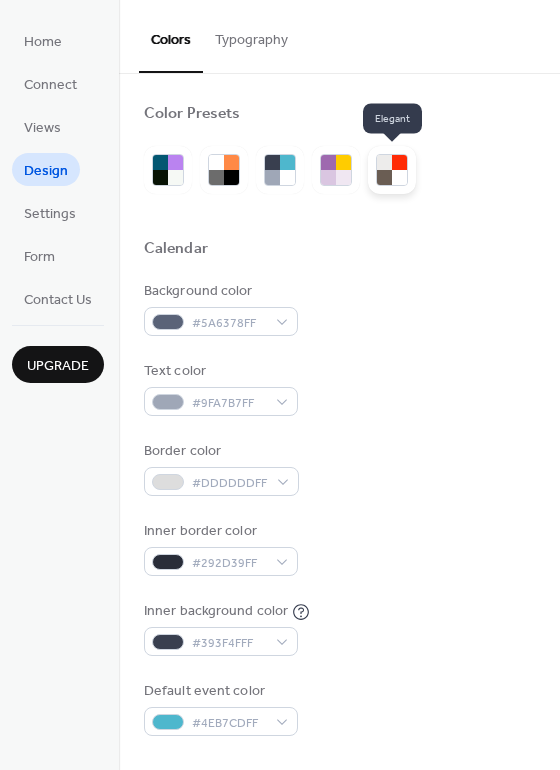 click at bounding box center (392, 170) 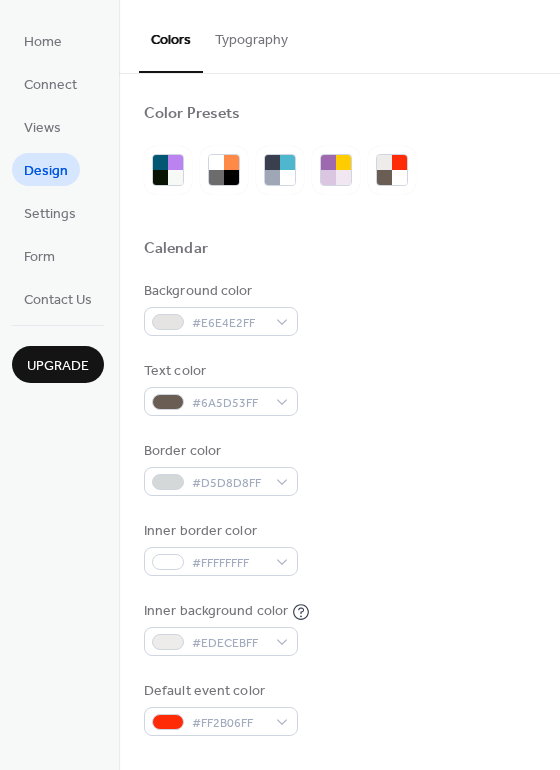 click on "Typography" at bounding box center [251, 35] 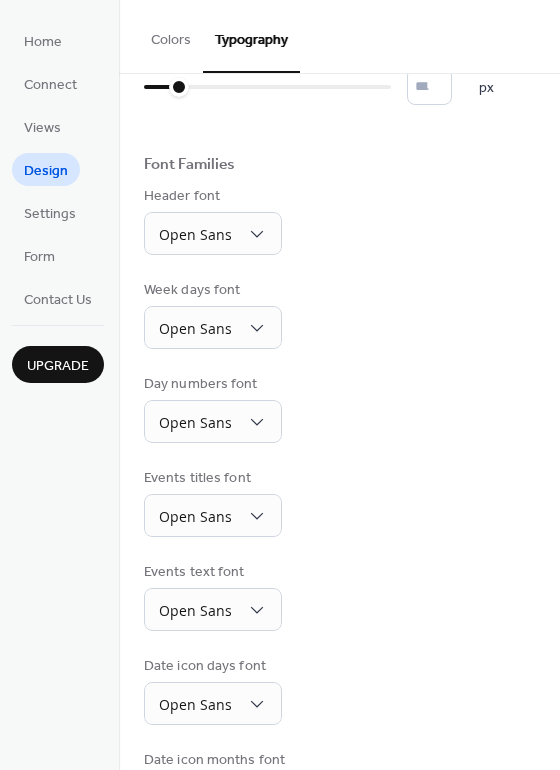 scroll, scrollTop: 68, scrollLeft: 0, axis: vertical 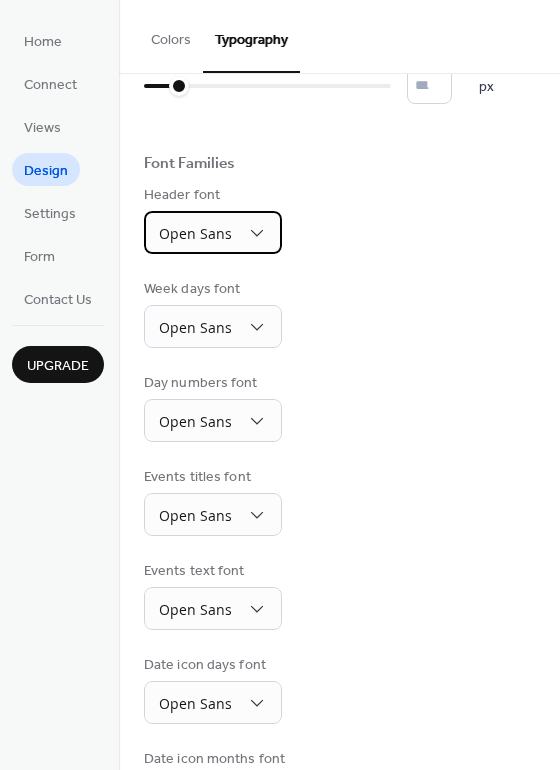 click on "Open Sans" at bounding box center [213, 232] 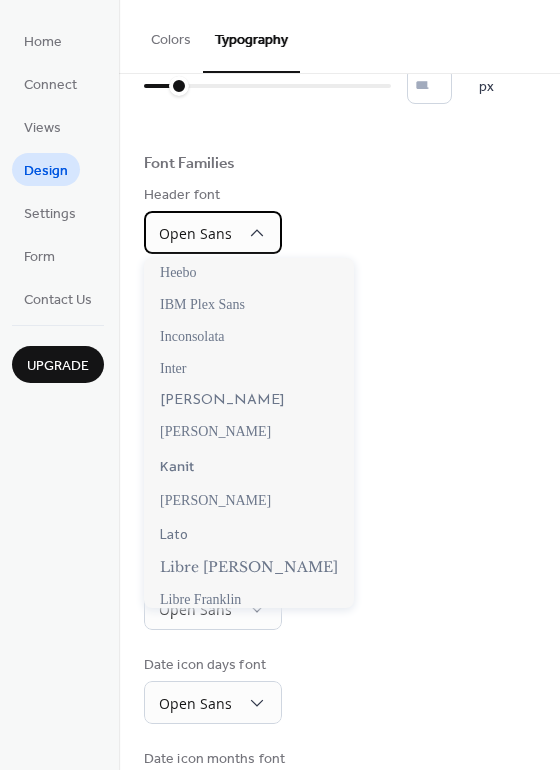 scroll, scrollTop: 374, scrollLeft: 0, axis: vertical 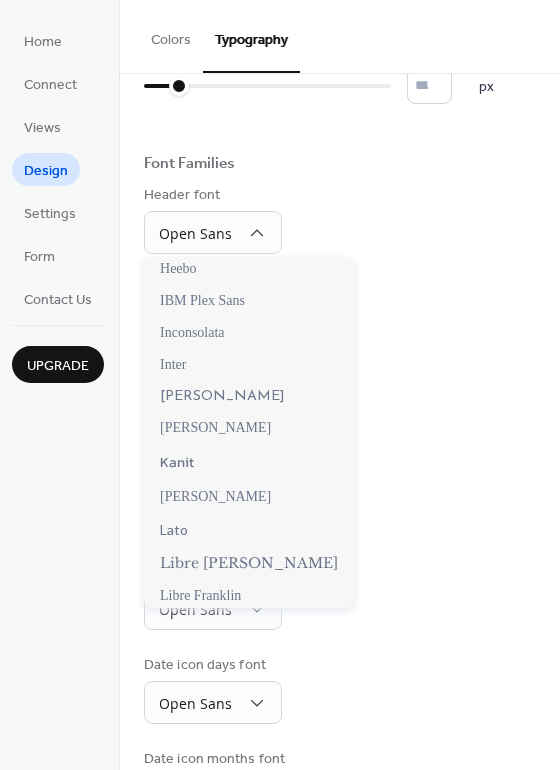 click on "Week days font Open Sans" at bounding box center [339, 313] 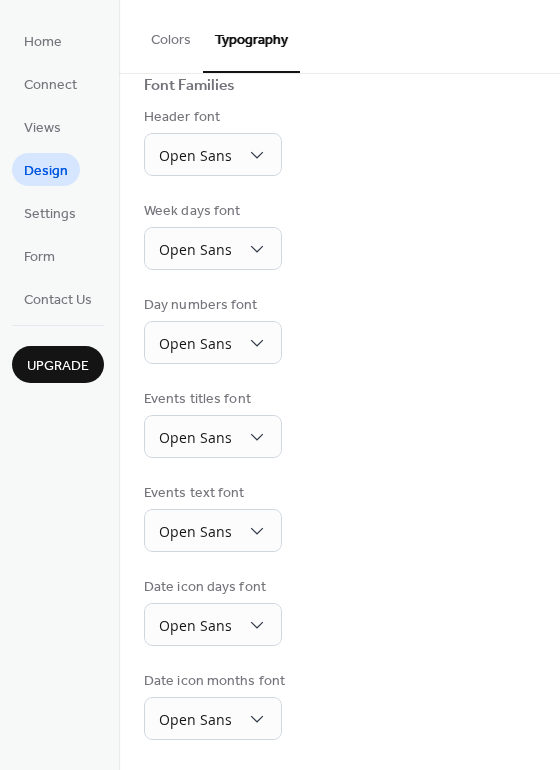 scroll, scrollTop: 0, scrollLeft: 0, axis: both 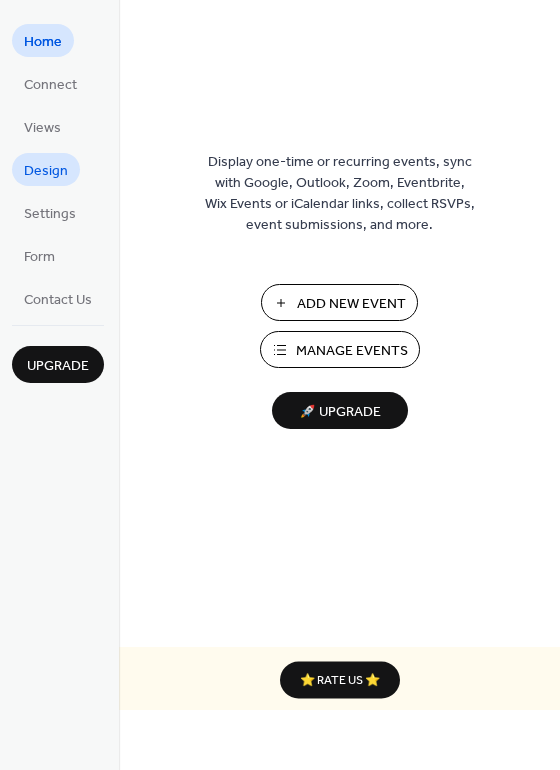 click on "Design" at bounding box center (46, 169) 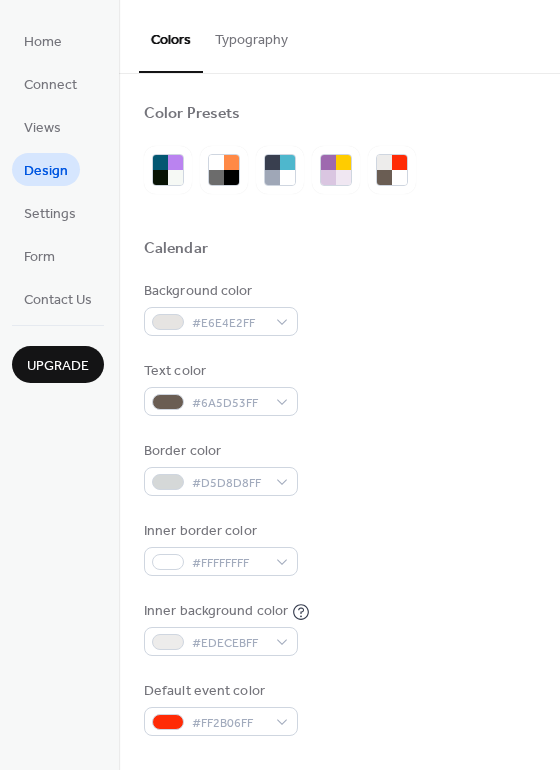 click on "Typography" at bounding box center (251, 35) 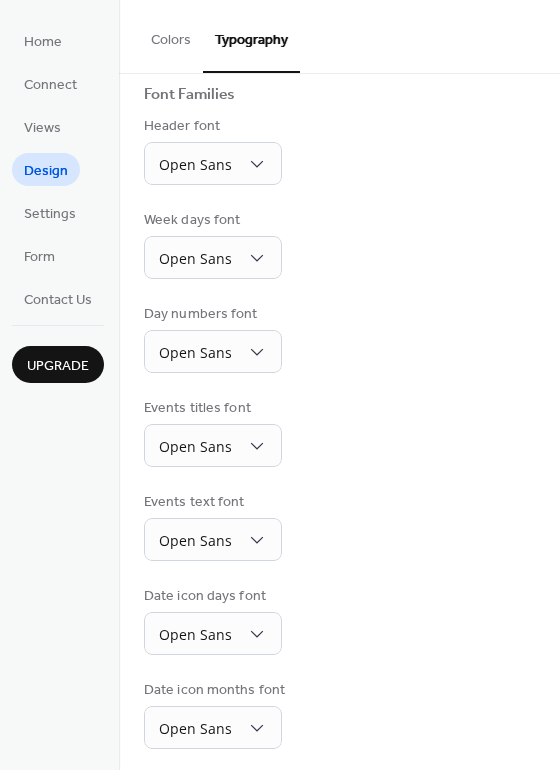 scroll, scrollTop: 146, scrollLeft: 0, axis: vertical 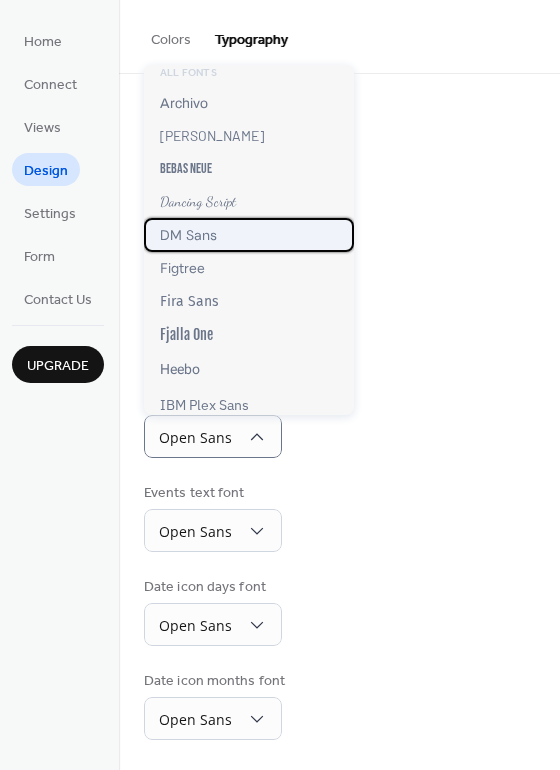 click on "DM Sans" at bounding box center [188, 235] 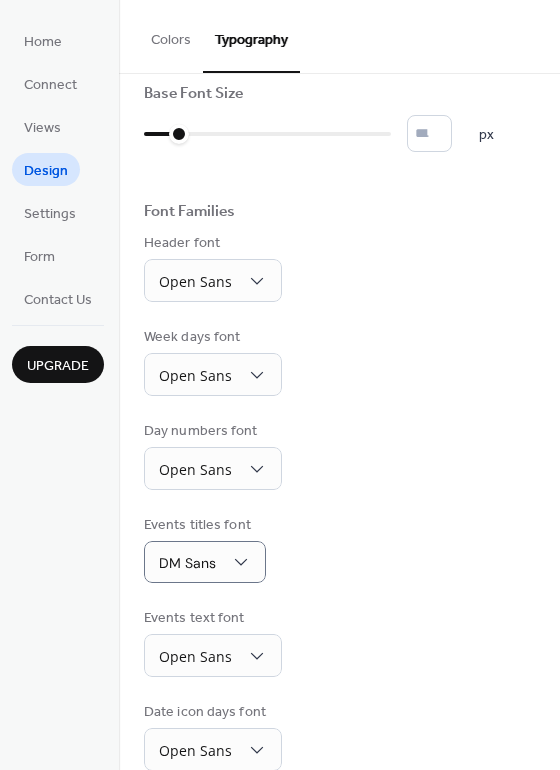 scroll, scrollTop: 0, scrollLeft: 0, axis: both 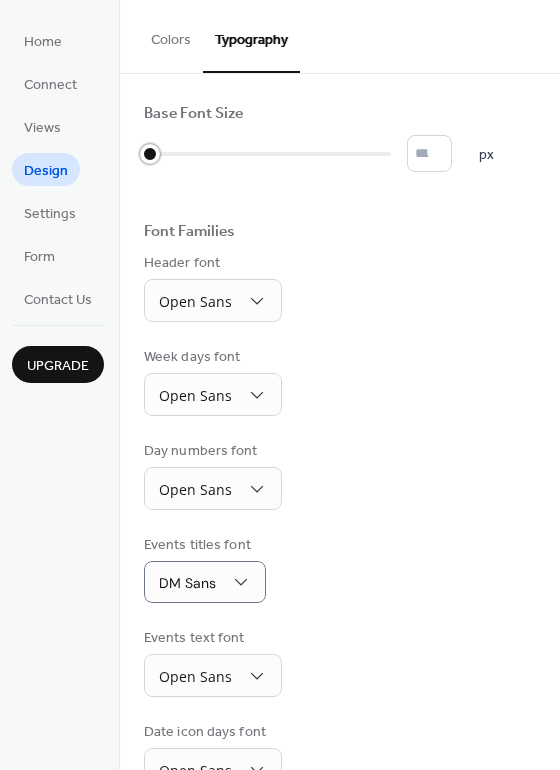 type on "*" 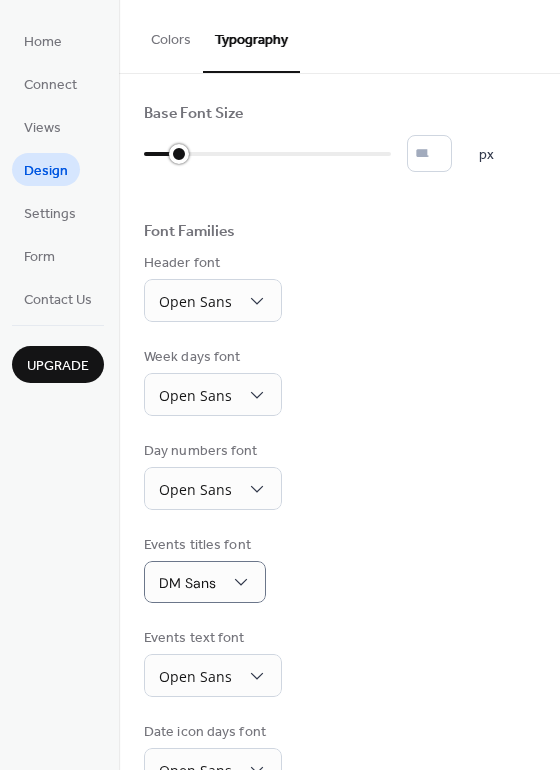 click at bounding box center [179, 154] 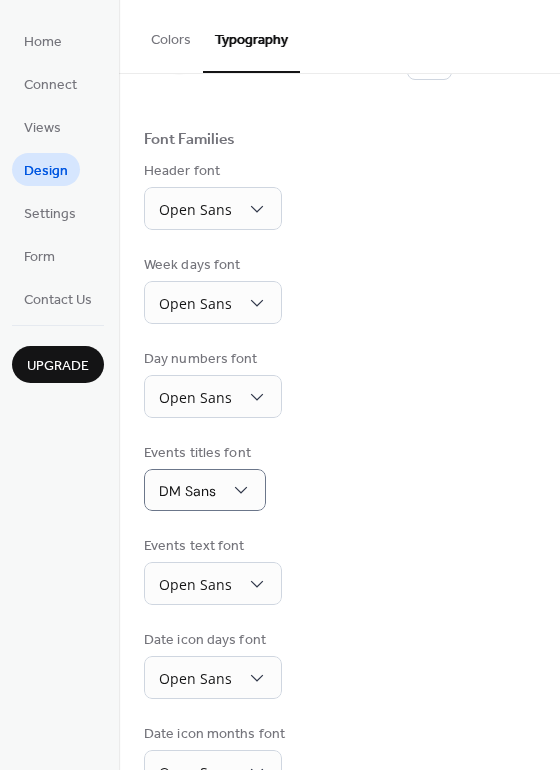 scroll, scrollTop: 91, scrollLeft: 0, axis: vertical 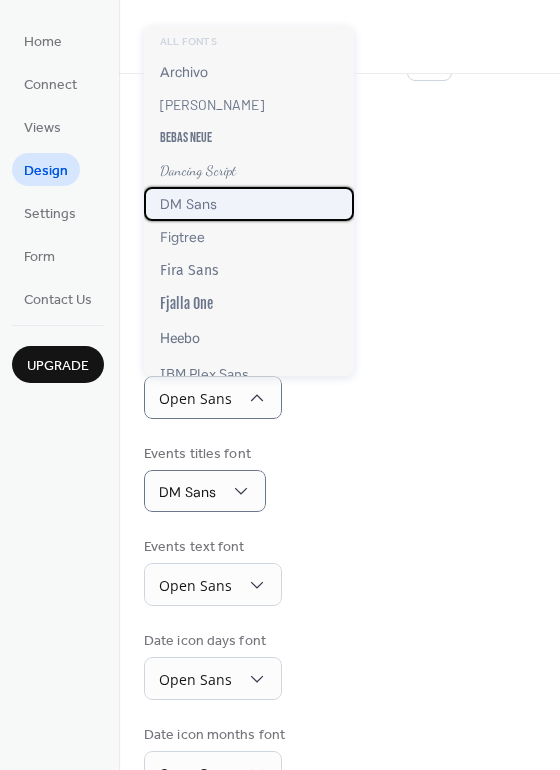click on "DM Sans" at bounding box center (188, 204) 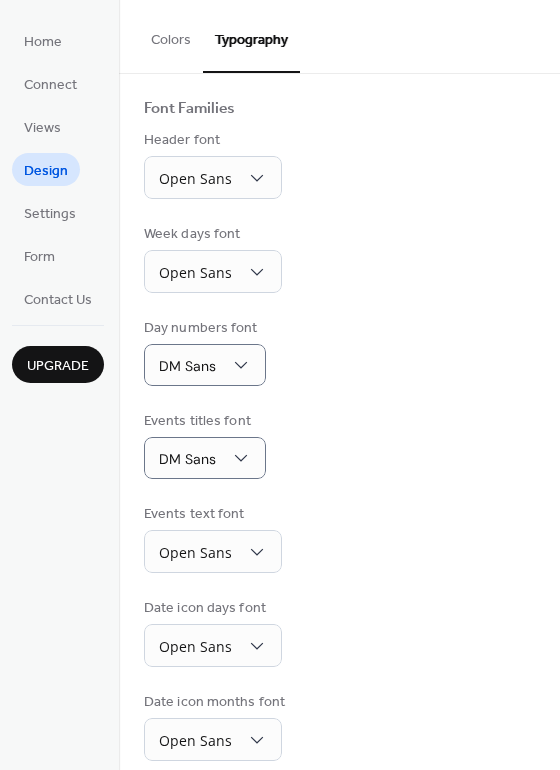 scroll, scrollTop: 144, scrollLeft: 0, axis: vertical 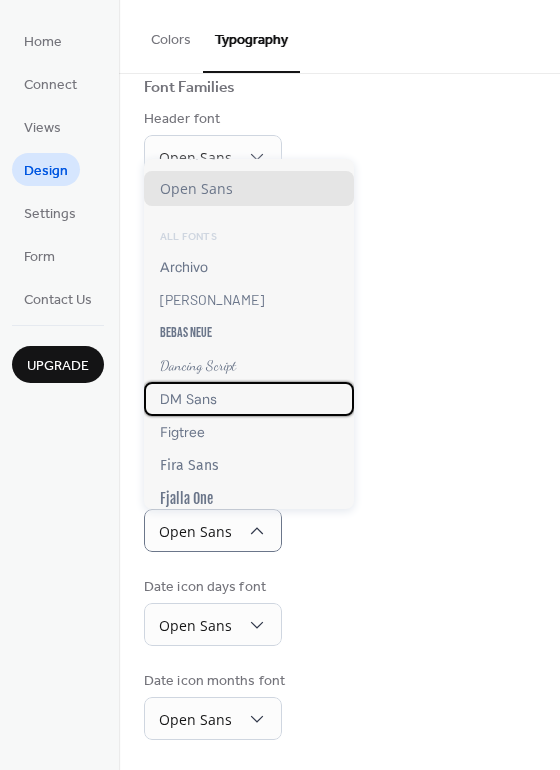 click on "DM Sans" at bounding box center [188, 399] 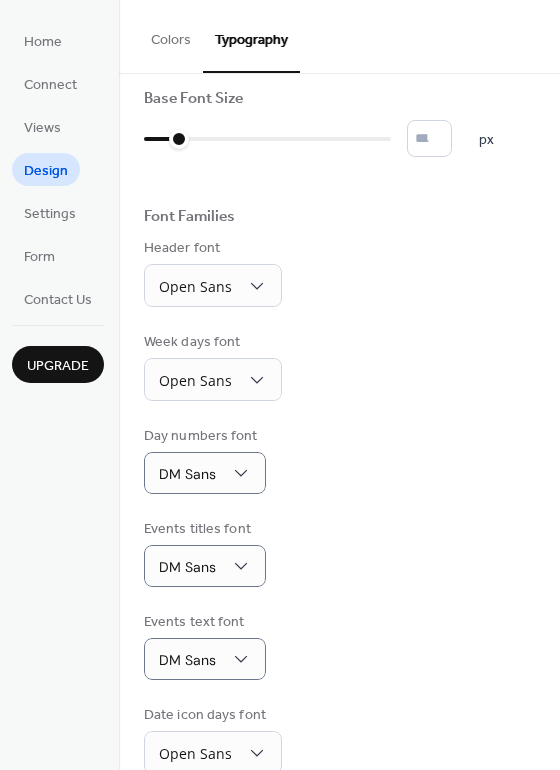scroll, scrollTop: 11, scrollLeft: 0, axis: vertical 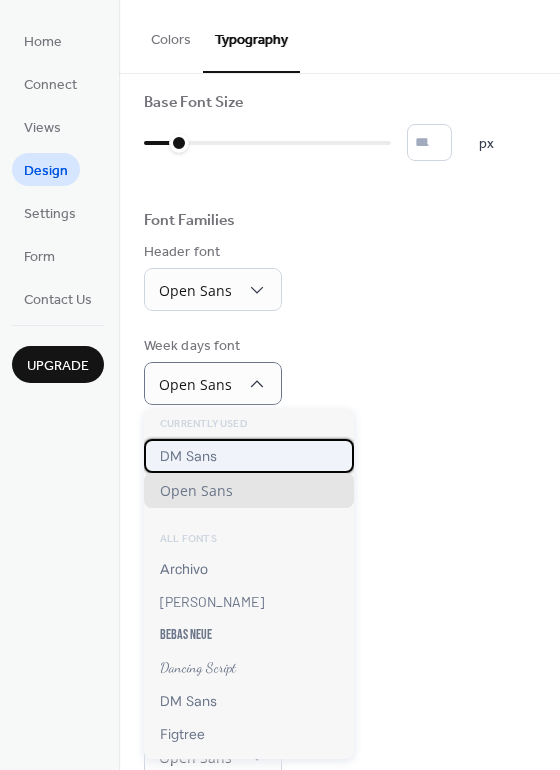 click on "DM Sans" at bounding box center [249, 456] 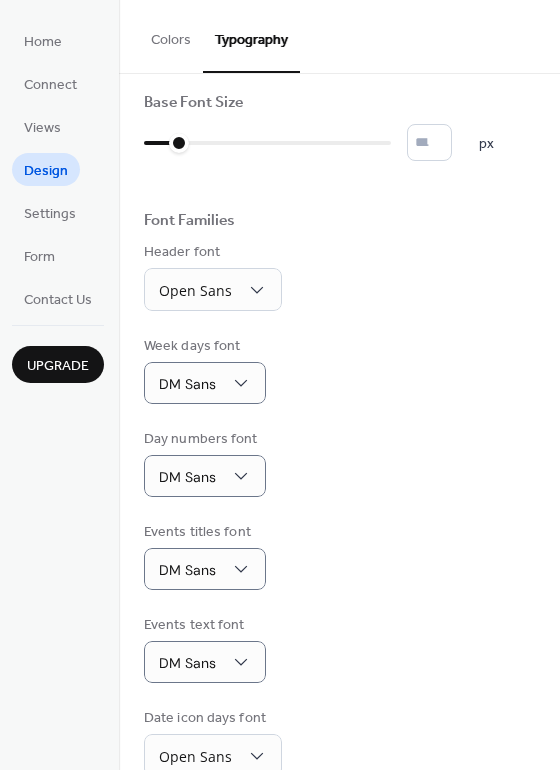 click on "Base Font Size * px Font Families Header font Open Sans Week days font DM Sans Day numbers font DM Sans Events titles font DM Sans Events text font DM Sans Date icon days font Open Sans Date icon months font Open Sans" at bounding box center (339, 482) 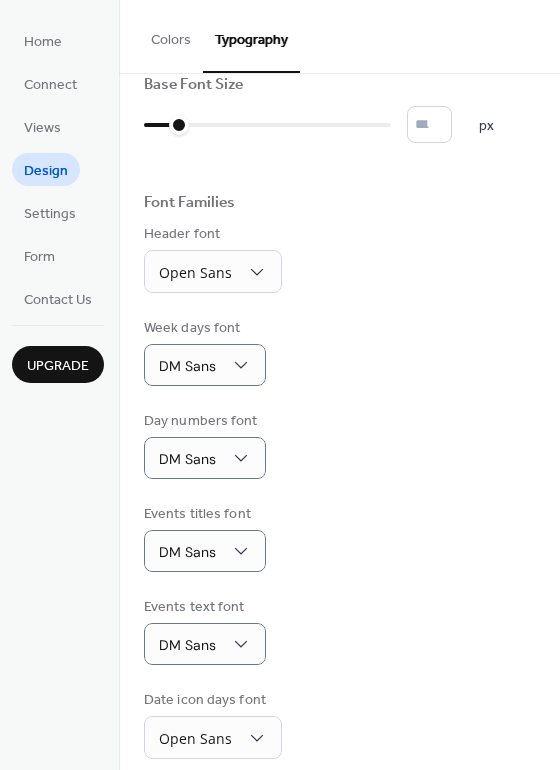 scroll, scrollTop: 30, scrollLeft: 0, axis: vertical 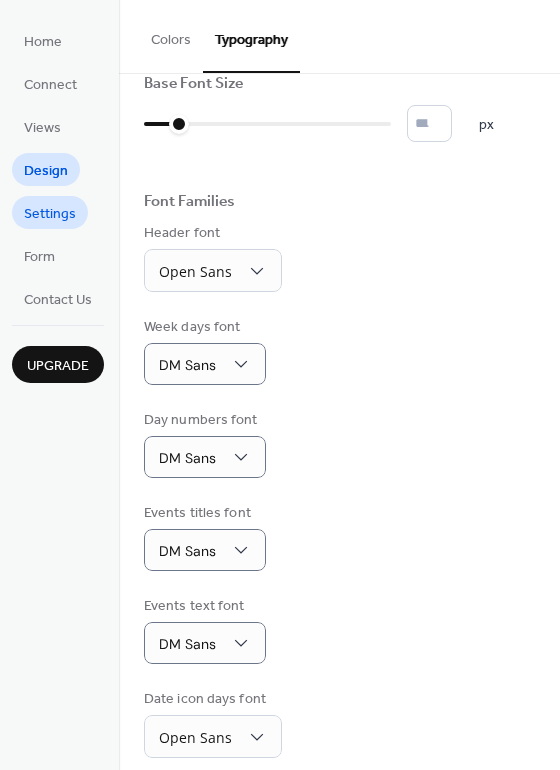 click on "Settings" at bounding box center [50, 214] 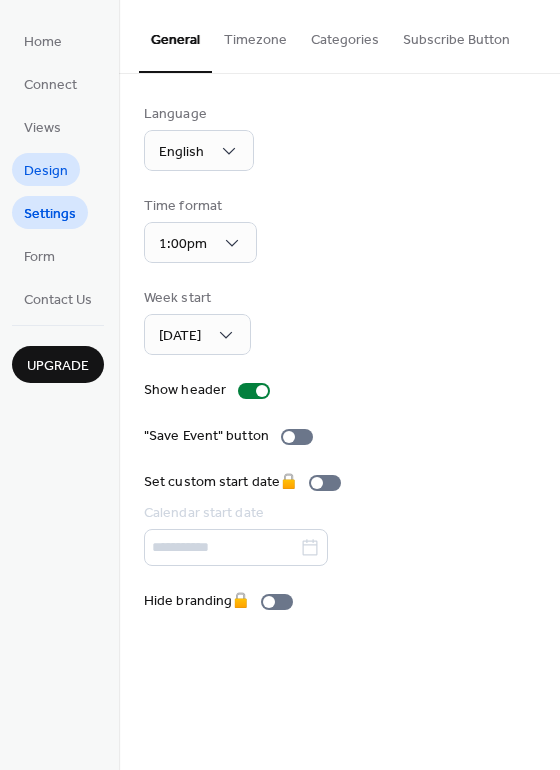 click on "Design" at bounding box center (46, 171) 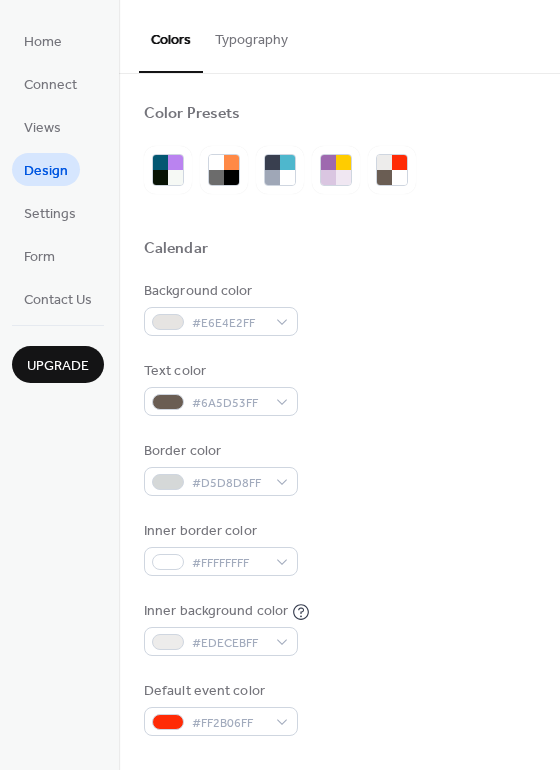 click on "Typography" at bounding box center [251, 35] 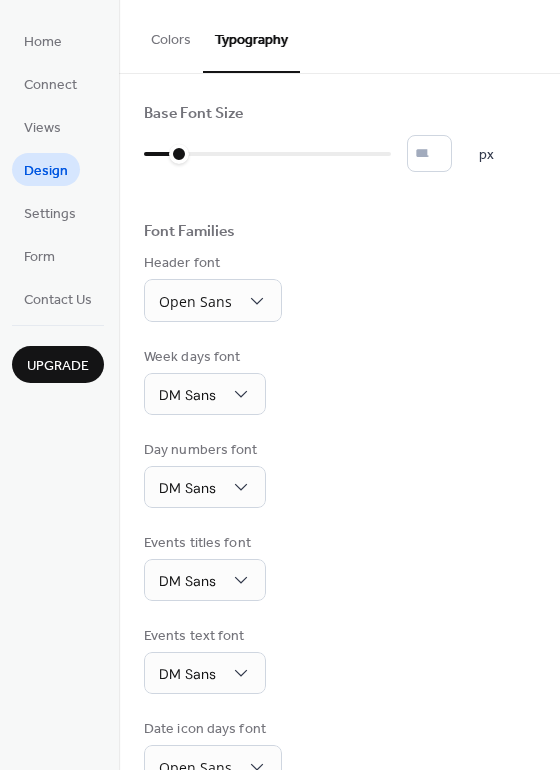 click on "Colors" at bounding box center [171, 35] 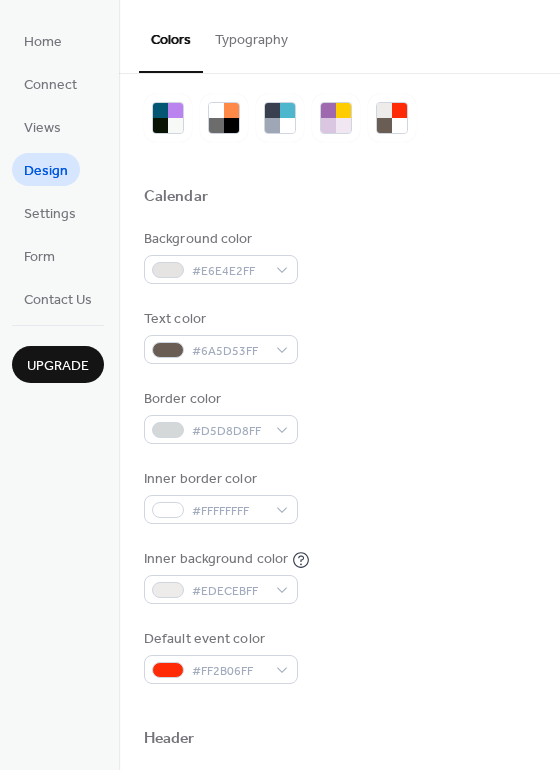 scroll, scrollTop: 0, scrollLeft: 0, axis: both 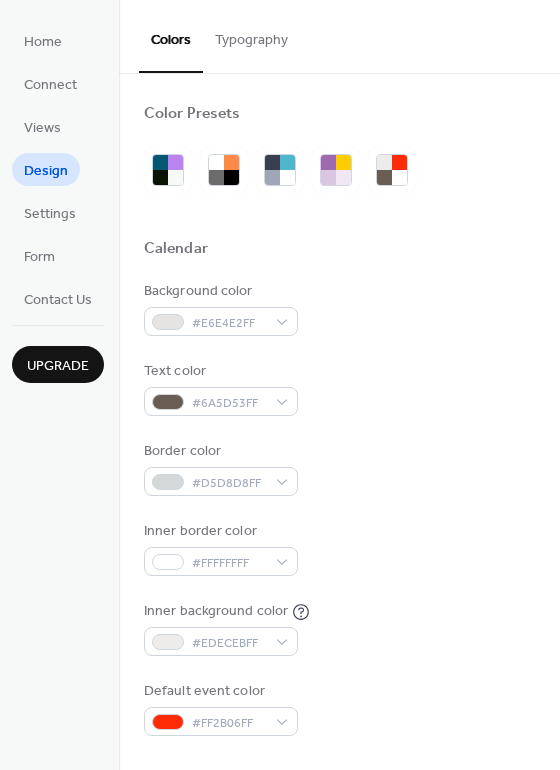 click on "Typography" at bounding box center [251, 35] 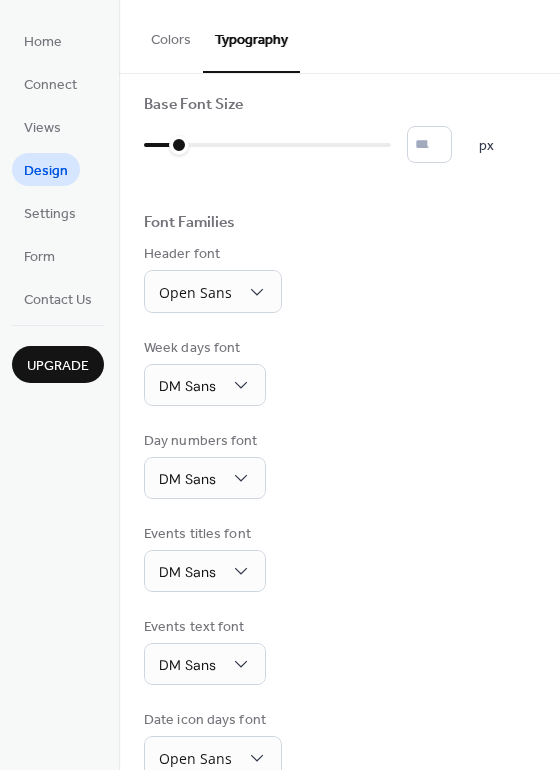 scroll, scrollTop: 9, scrollLeft: 0, axis: vertical 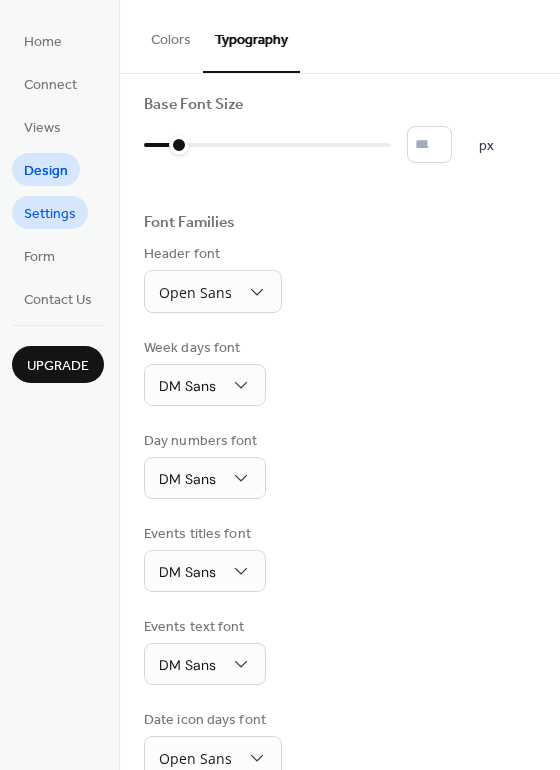click on "Settings" at bounding box center [50, 214] 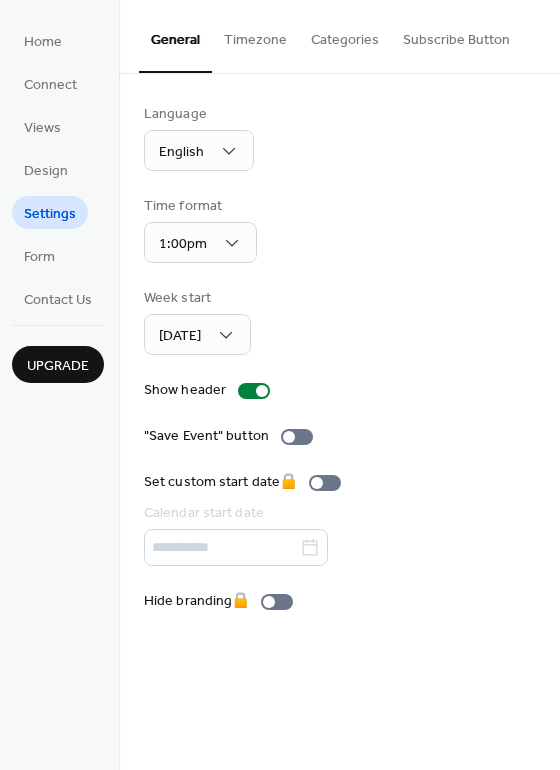 click on "Subscribe Button" at bounding box center [456, 35] 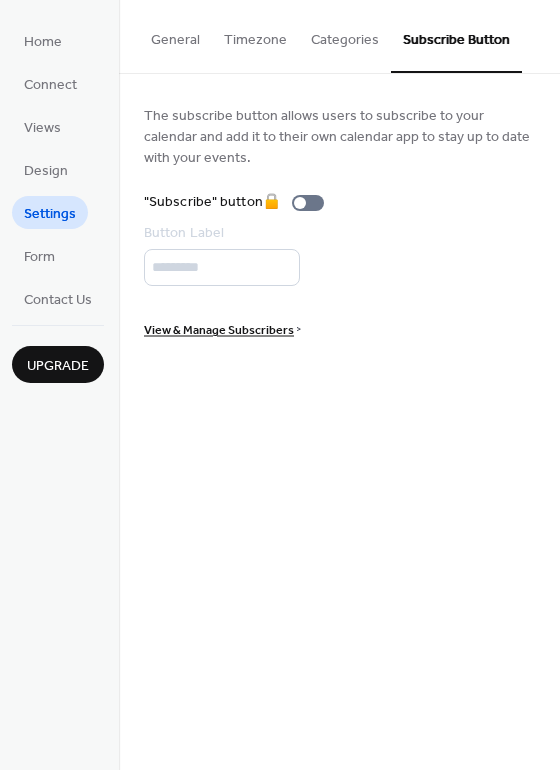 click on "General" at bounding box center (175, 35) 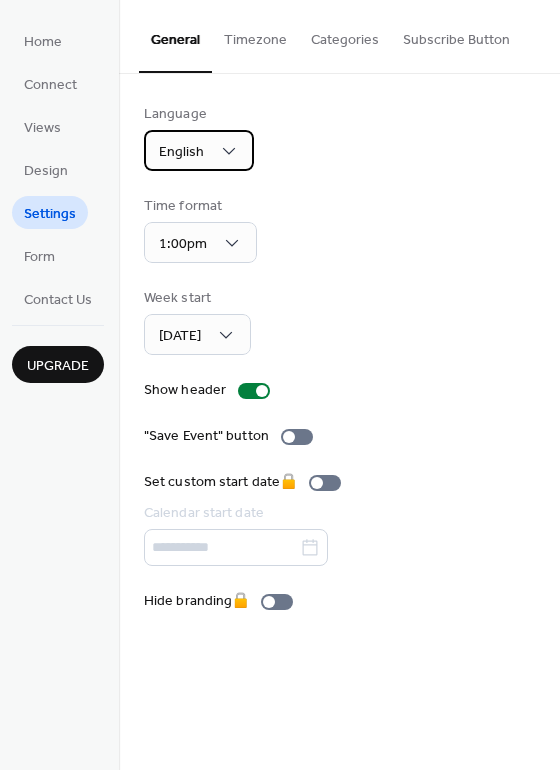 click on "English" at bounding box center [199, 150] 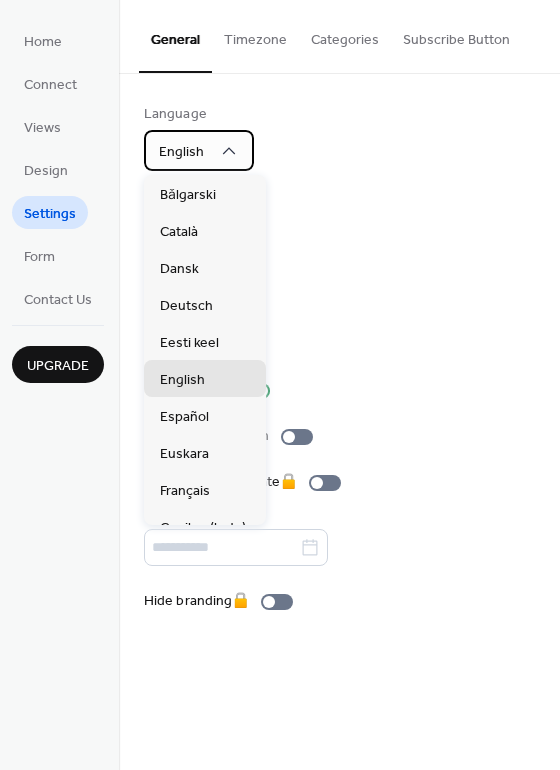 click on "English" at bounding box center (199, 150) 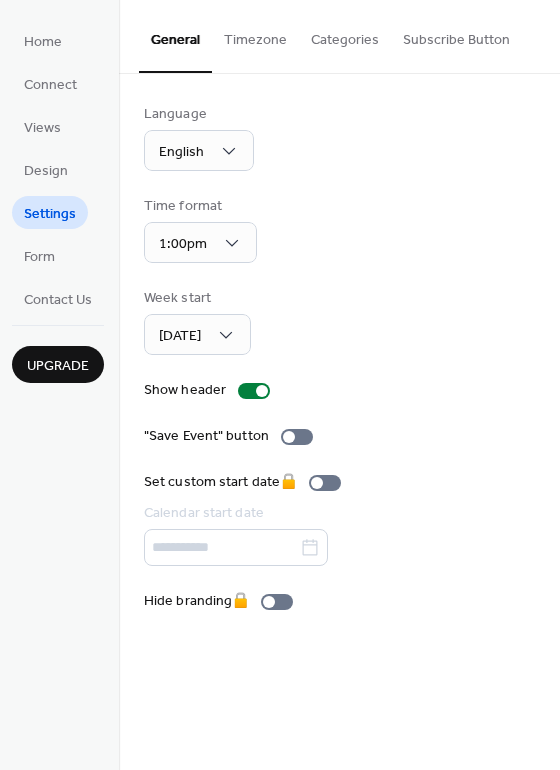 click on "Timezone" at bounding box center (255, 35) 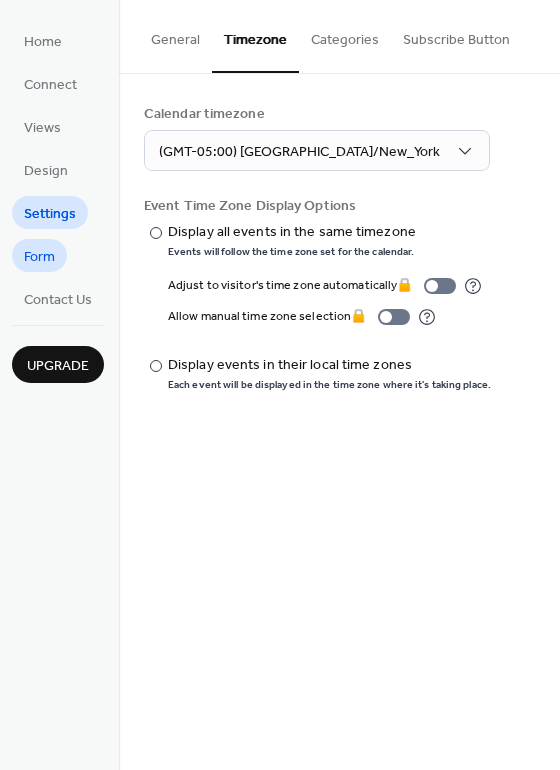 click on "Form" at bounding box center [39, 257] 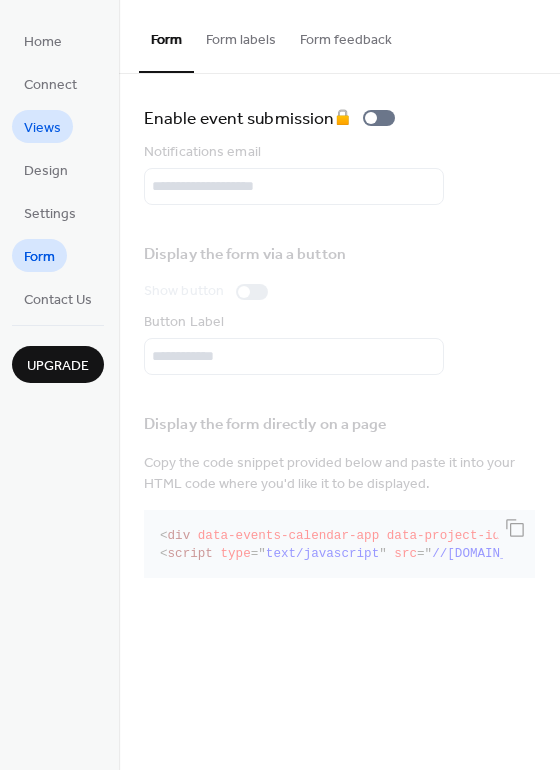 click on "Views" at bounding box center [42, 128] 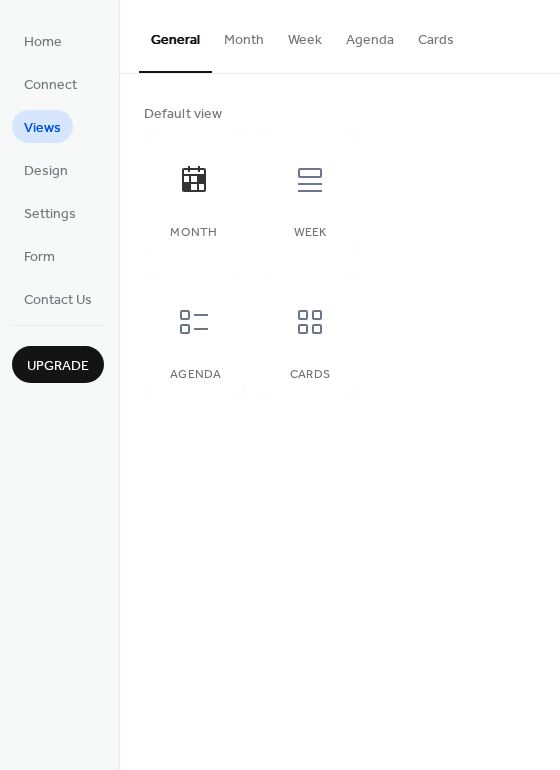 click on "Month" at bounding box center [244, 35] 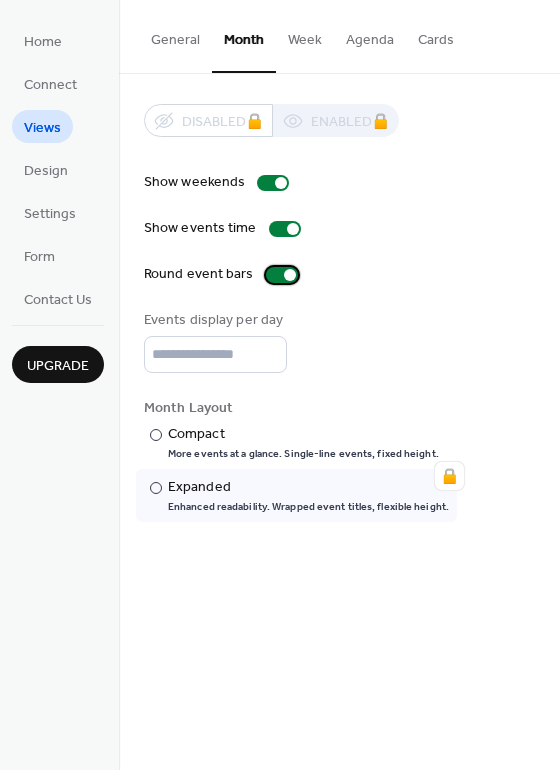 click at bounding box center (282, 275) 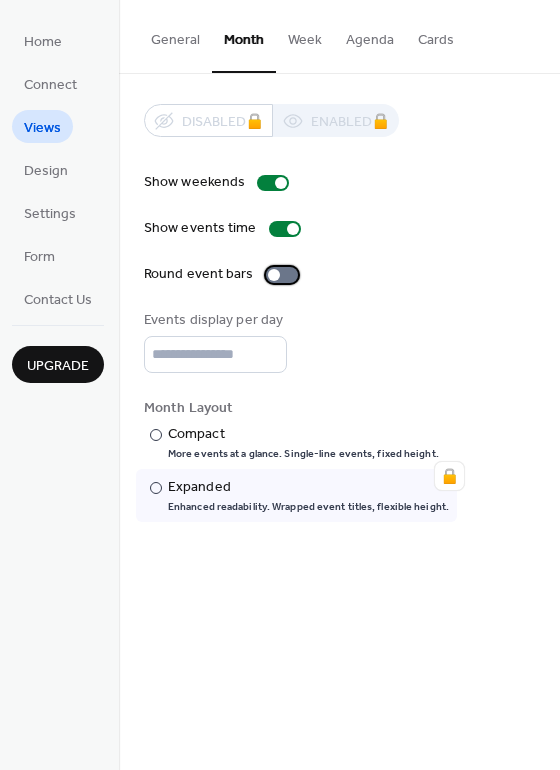 click at bounding box center [282, 275] 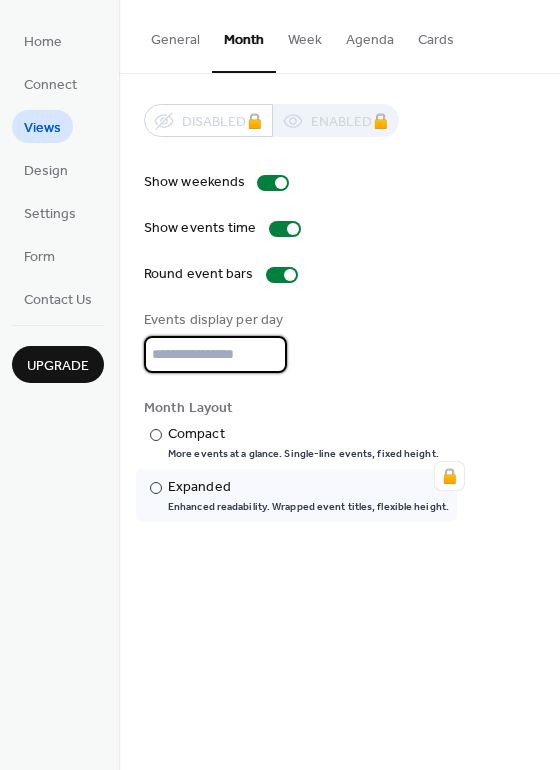 click on "*" at bounding box center [215, 354] 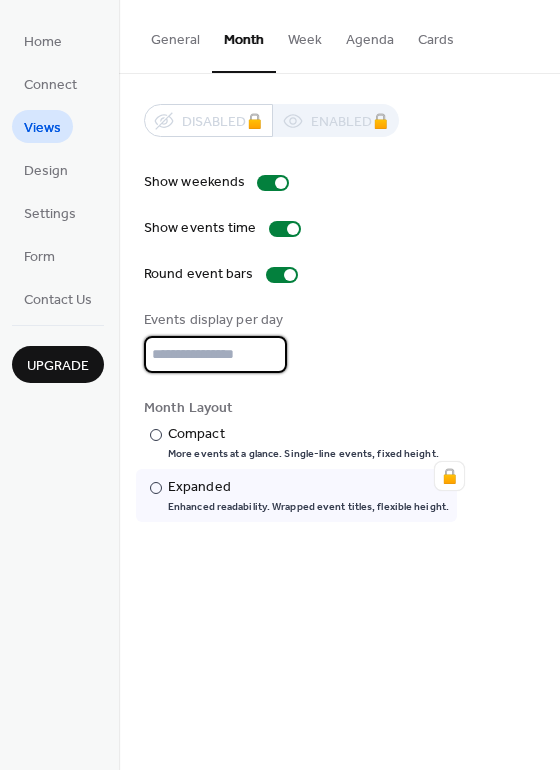 click on "*" at bounding box center (215, 354) 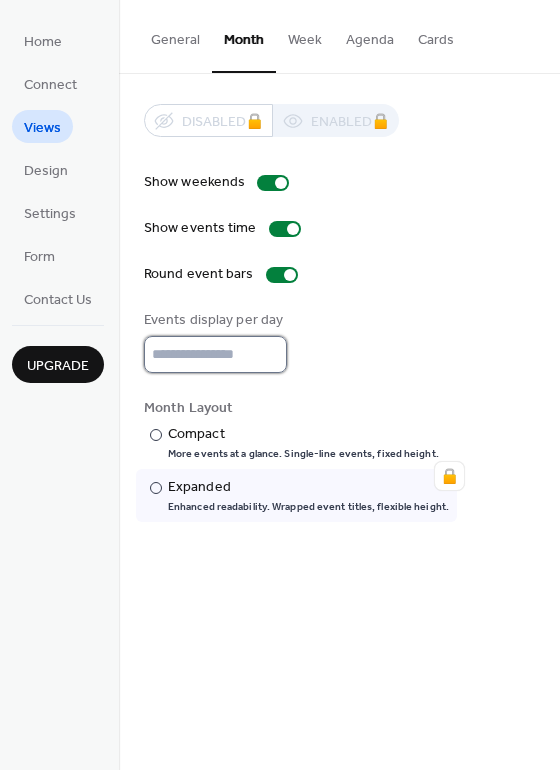 click on "*" at bounding box center (215, 354) 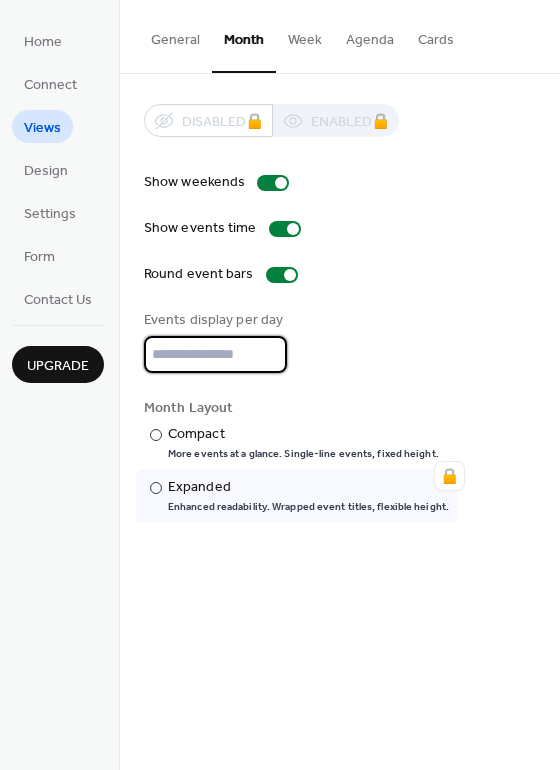 click on "*" at bounding box center [215, 354] 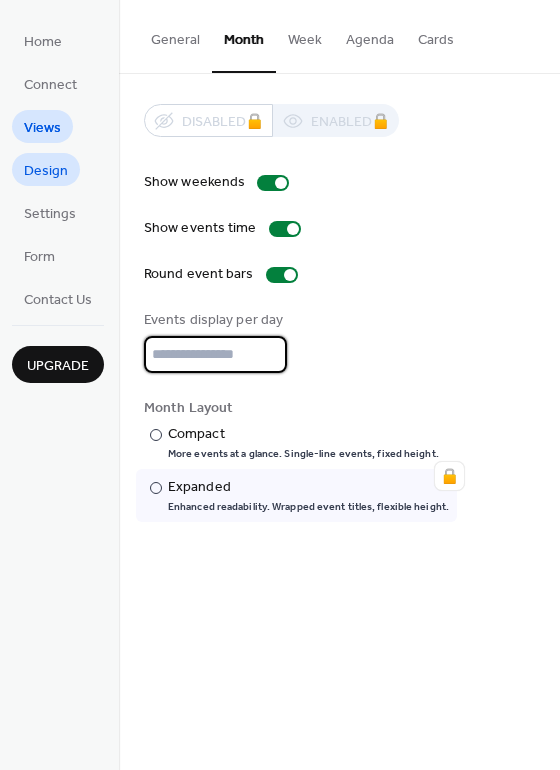 click on "Design" at bounding box center [46, 171] 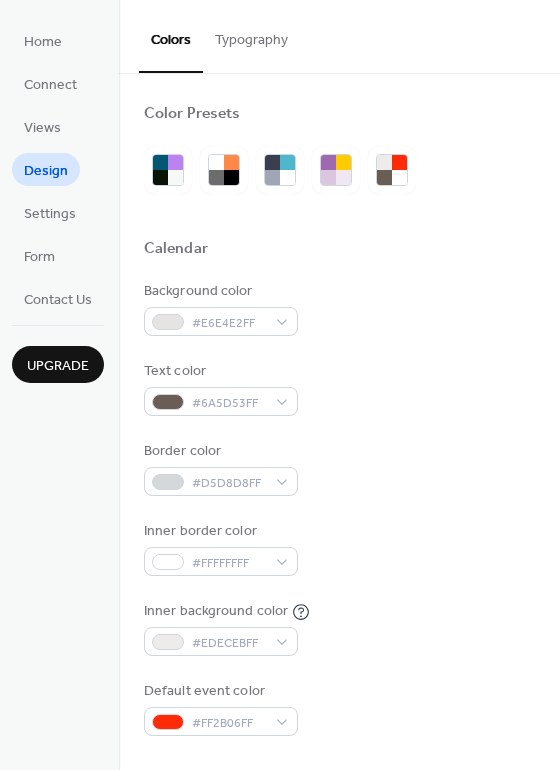 click on "Typography" at bounding box center [251, 35] 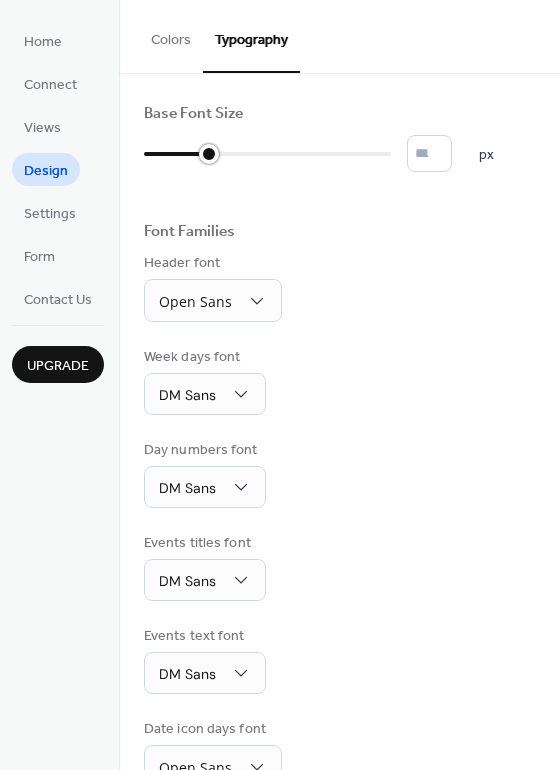 type on "*" 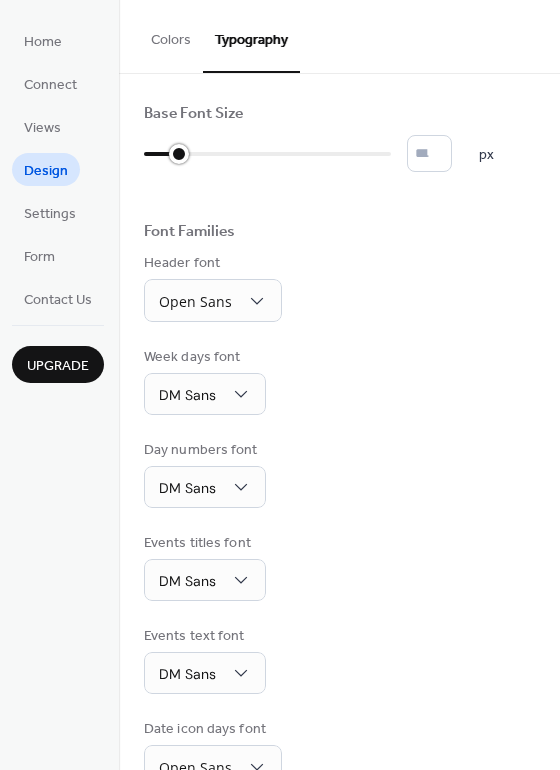 click at bounding box center (179, 154) 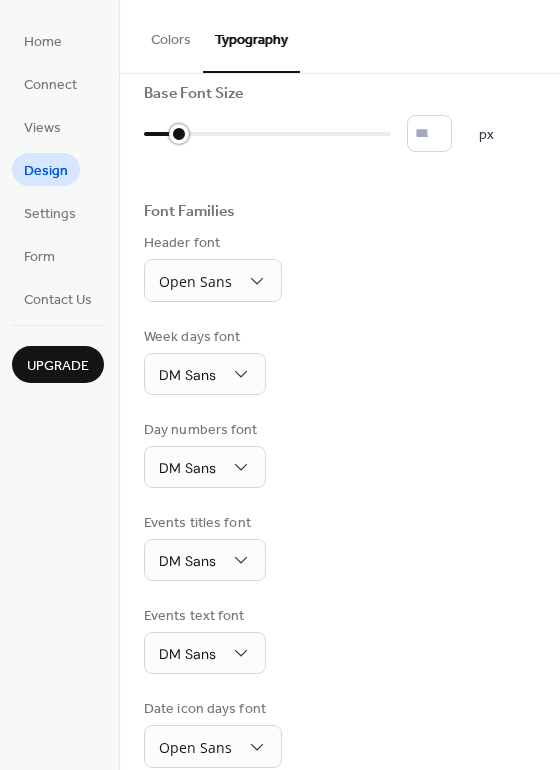 scroll, scrollTop: 21, scrollLeft: 0, axis: vertical 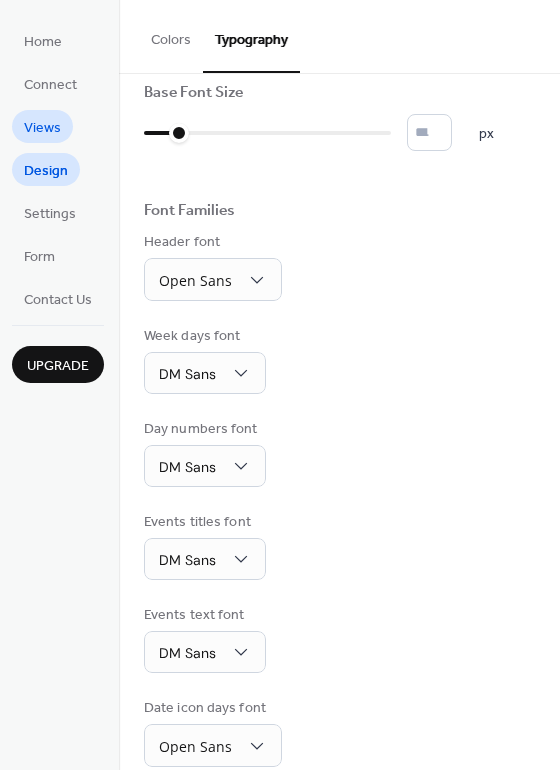 click on "Views" at bounding box center (42, 128) 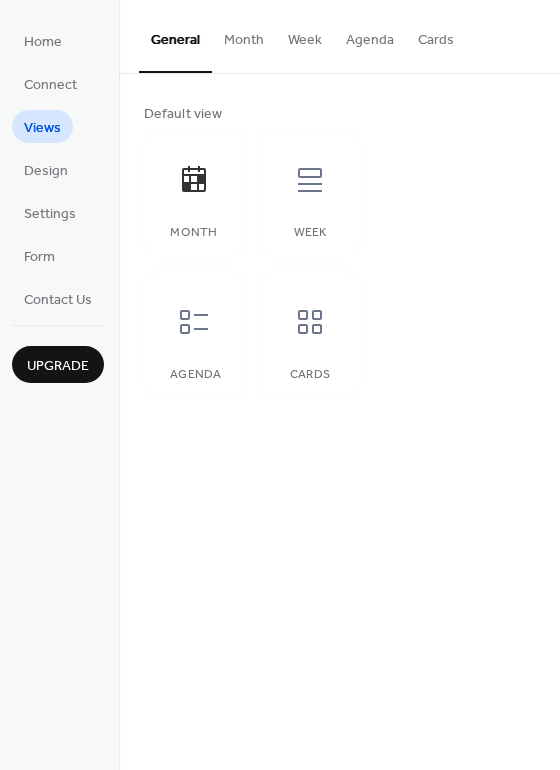 click on "Month" at bounding box center (244, 35) 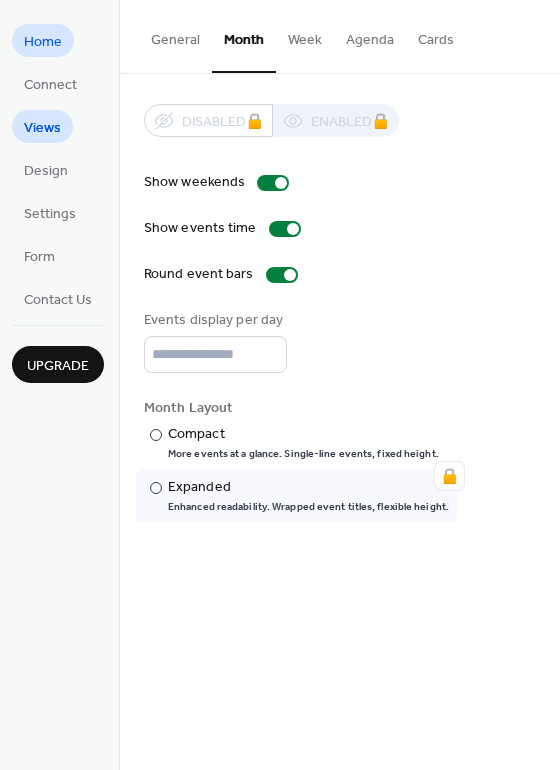 click on "Home" at bounding box center [43, 42] 